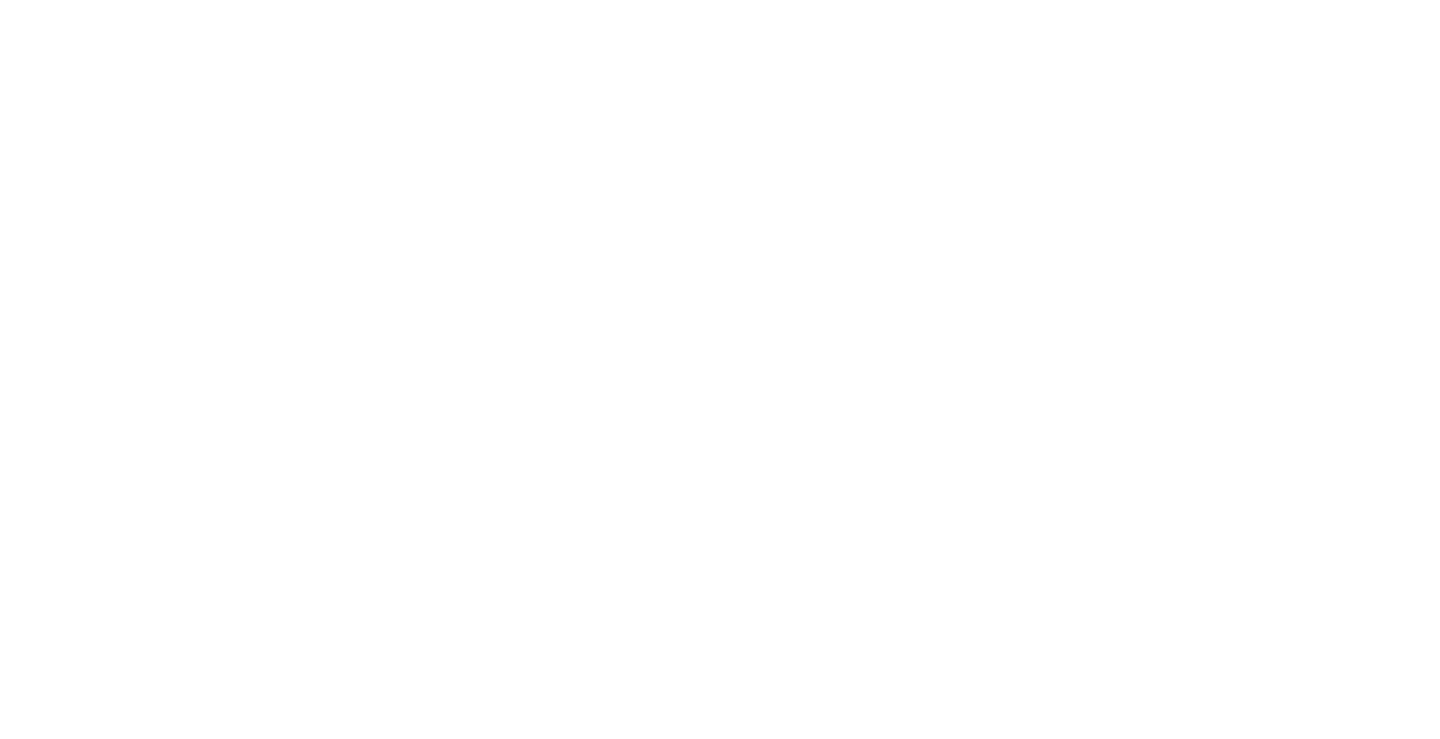scroll, scrollTop: 0, scrollLeft: 0, axis: both 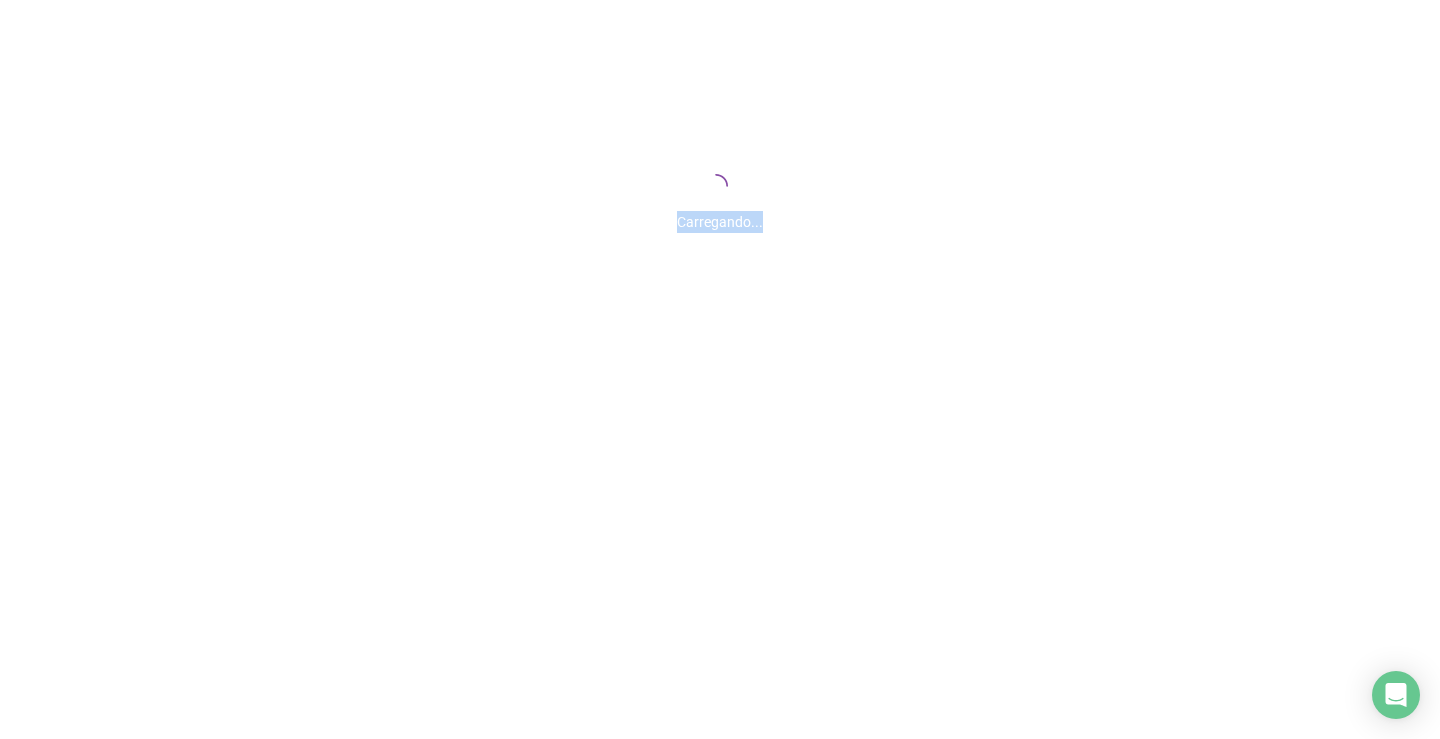 drag, startPoint x: 709, startPoint y: 233, endPoint x: 772, endPoint y: 215, distance: 65.52099 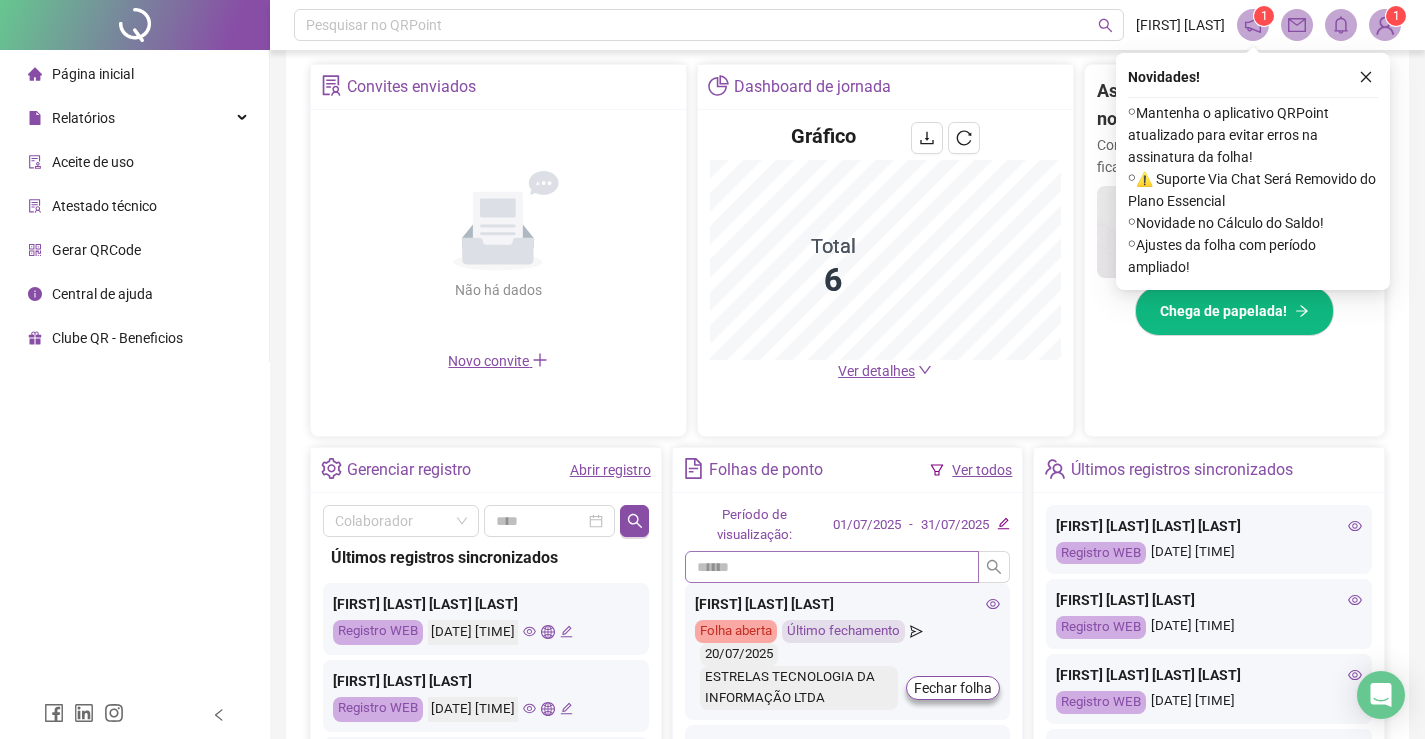 scroll, scrollTop: 500, scrollLeft: 0, axis: vertical 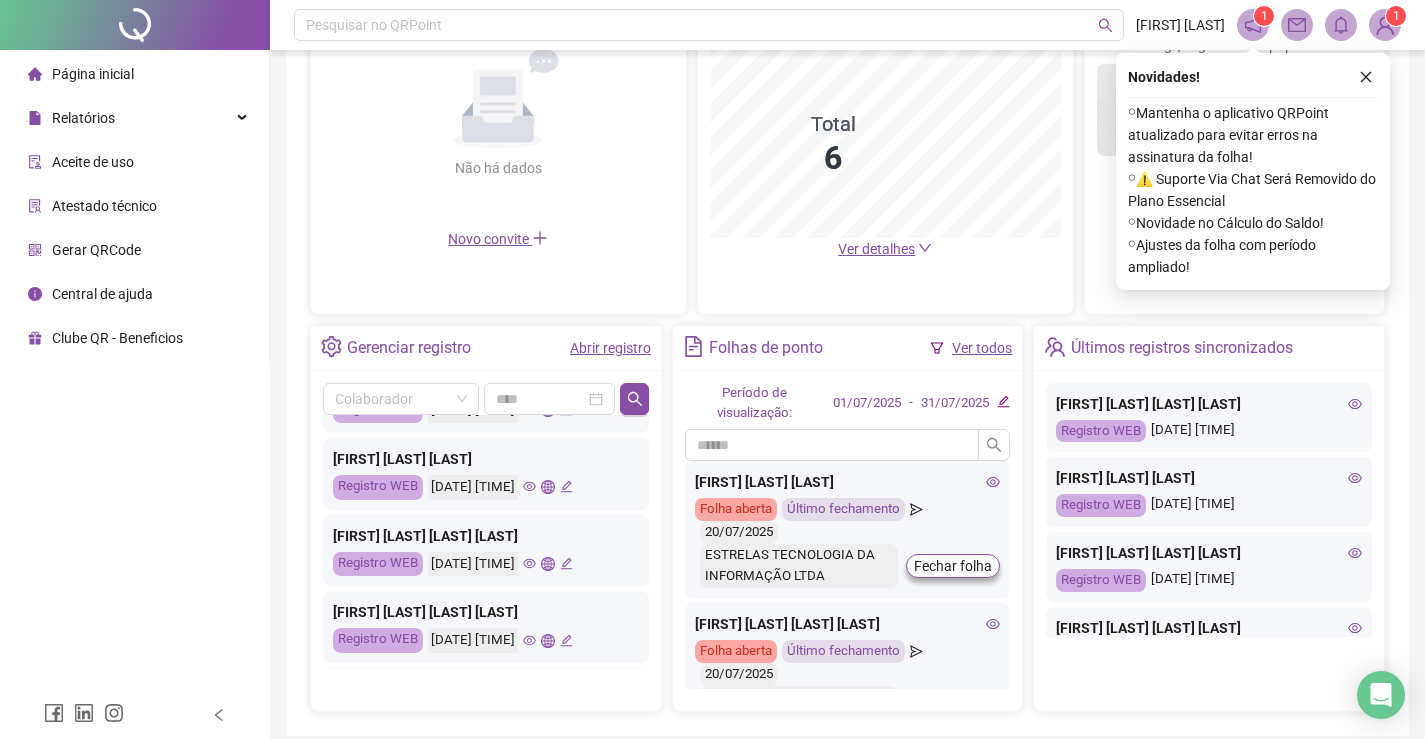 click on "Ver todos" at bounding box center (982, 348) 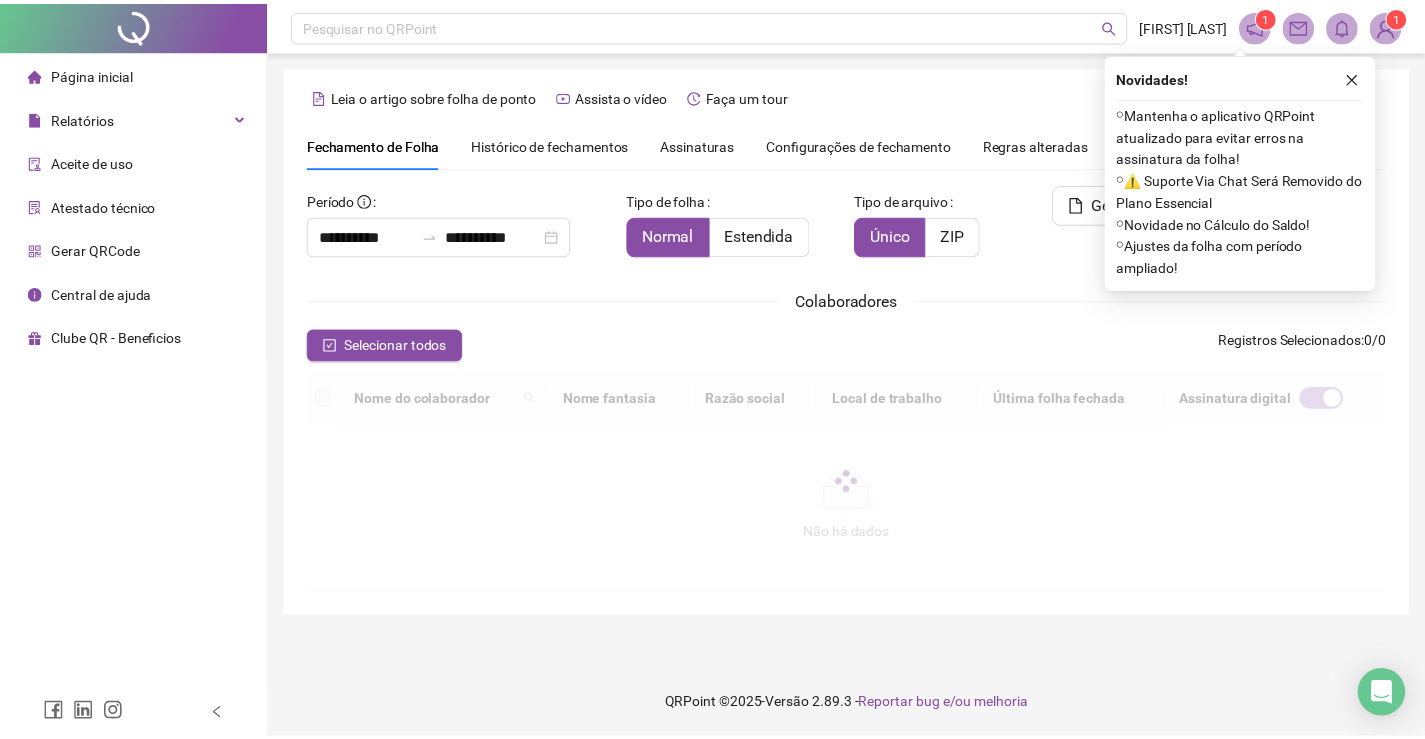 scroll, scrollTop: 40, scrollLeft: 0, axis: vertical 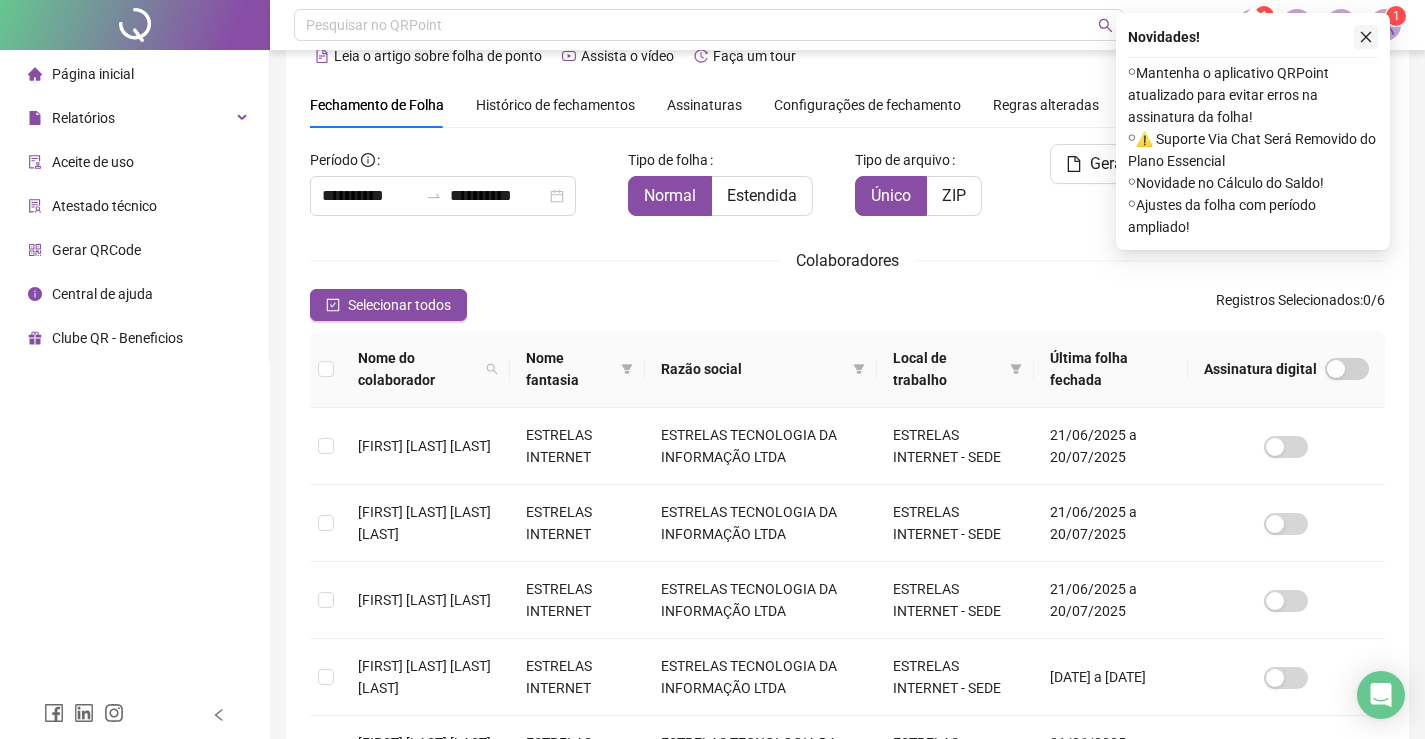 click 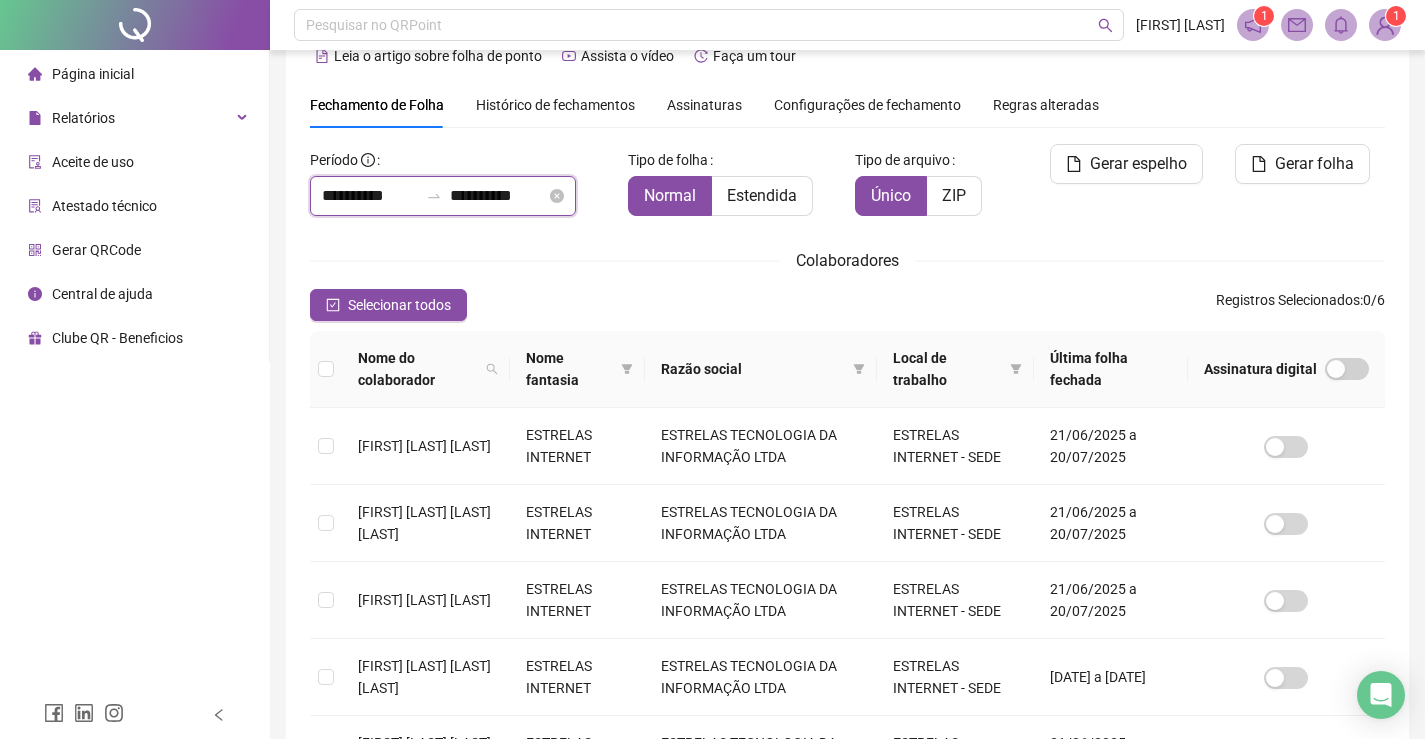 click on "**********" at bounding box center (370, 196) 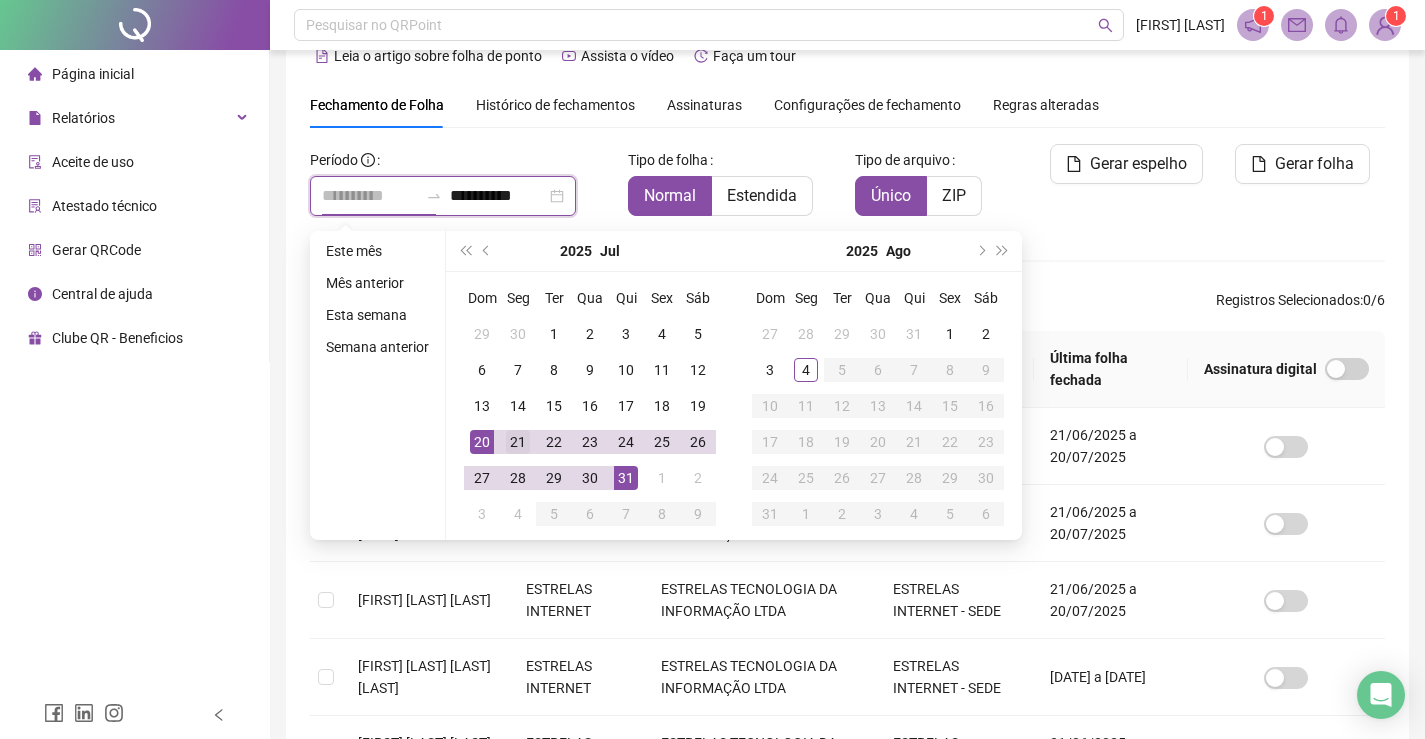 type on "**********" 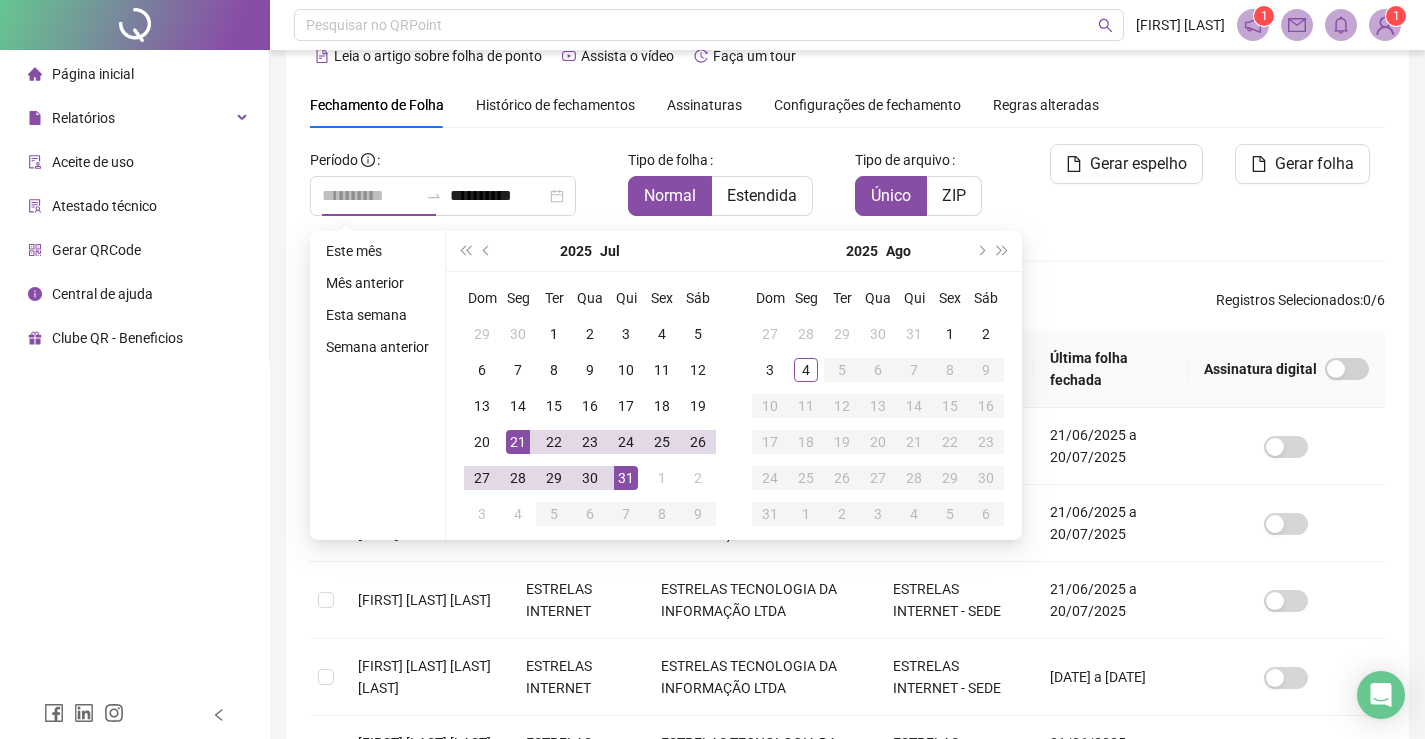 click on "21" at bounding box center [518, 442] 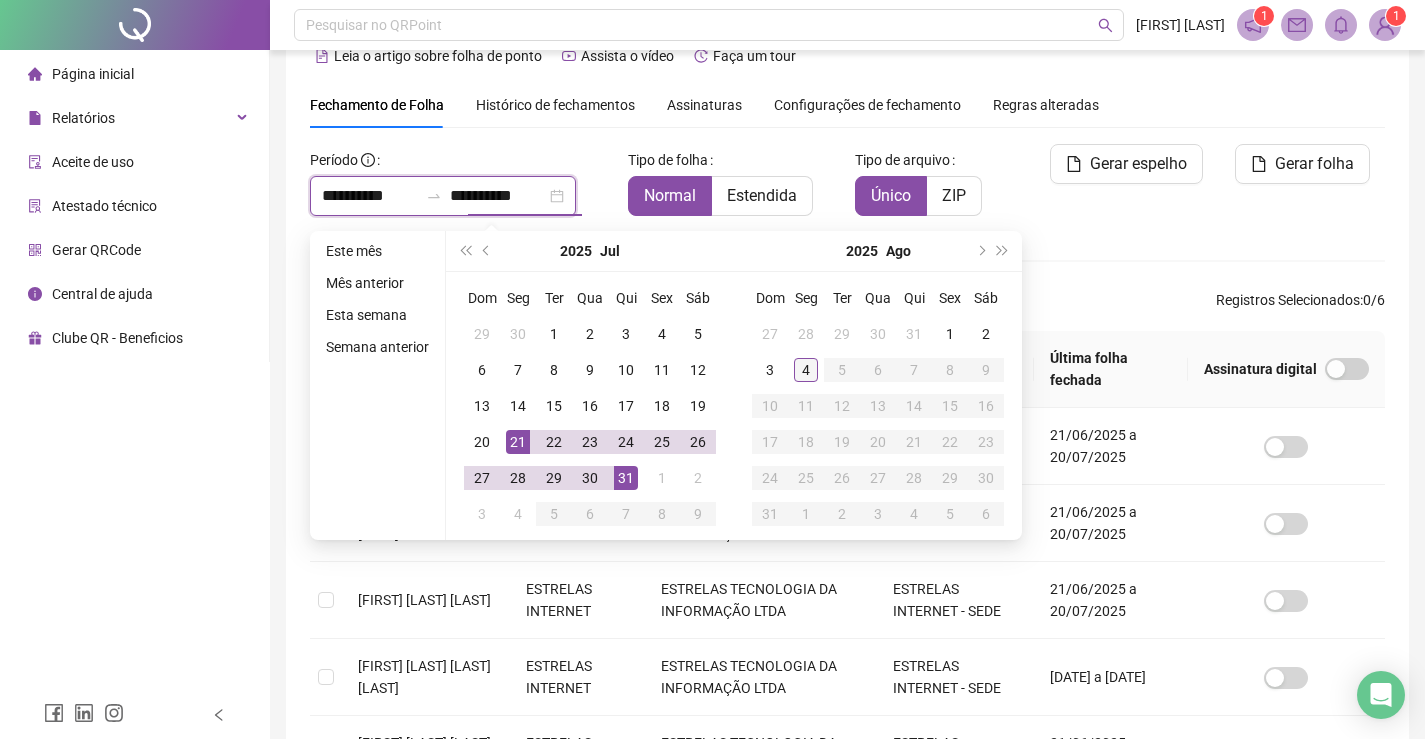 type on "**********" 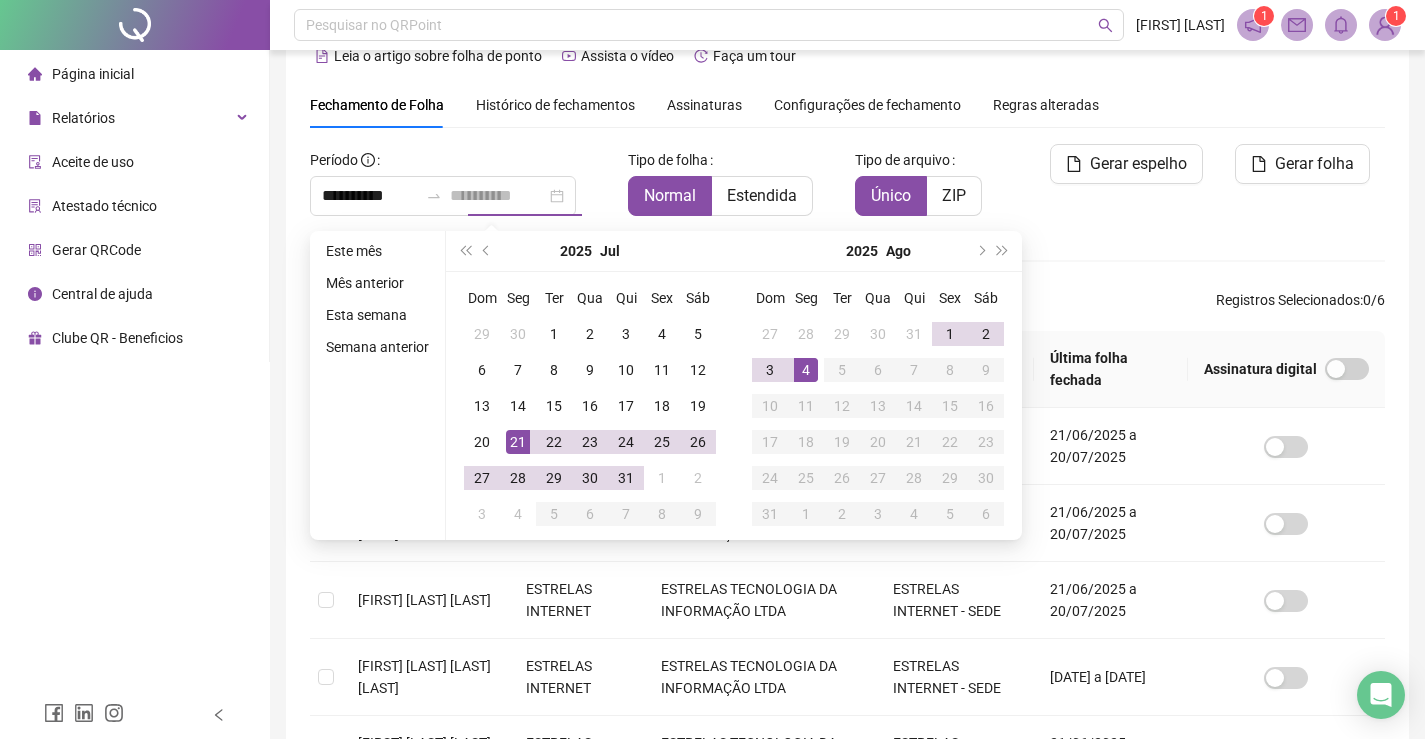 click on "4" at bounding box center [806, 370] 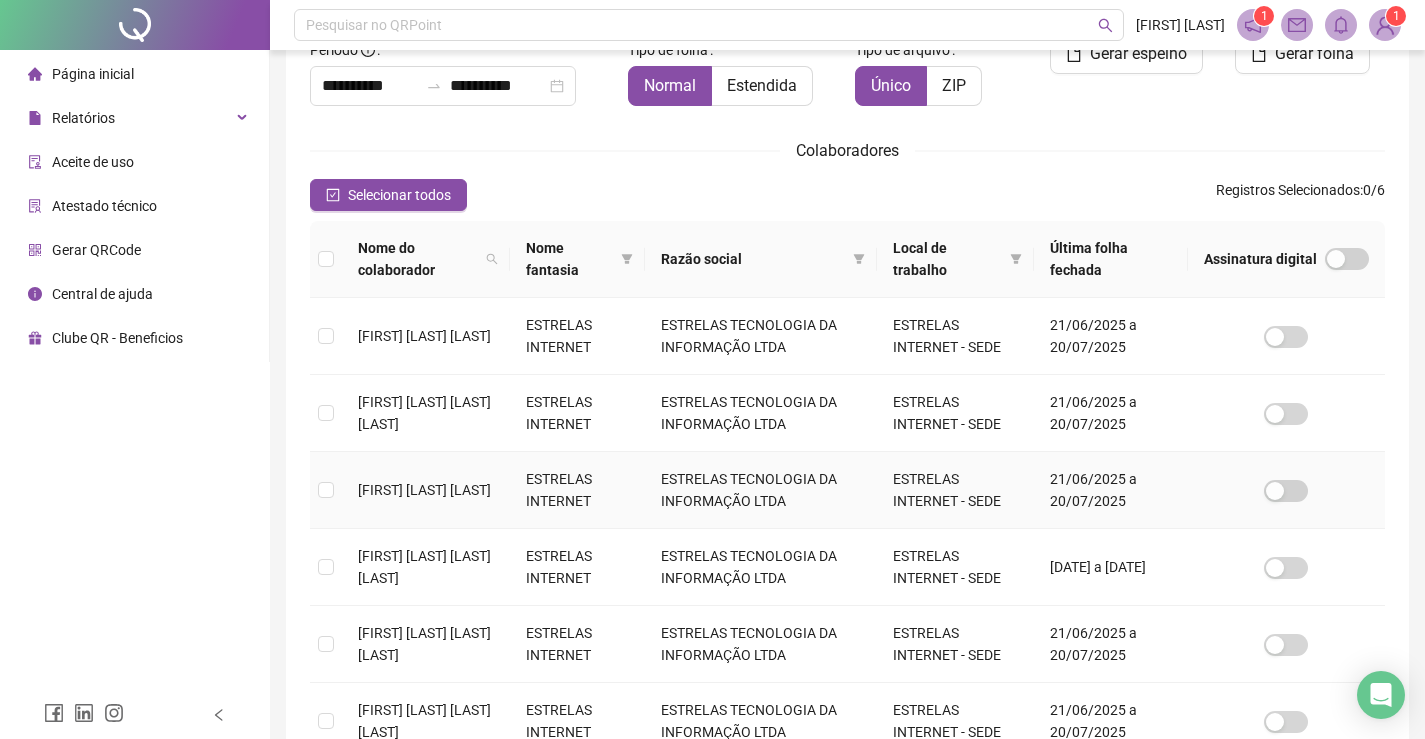 scroll, scrollTop: 345, scrollLeft: 0, axis: vertical 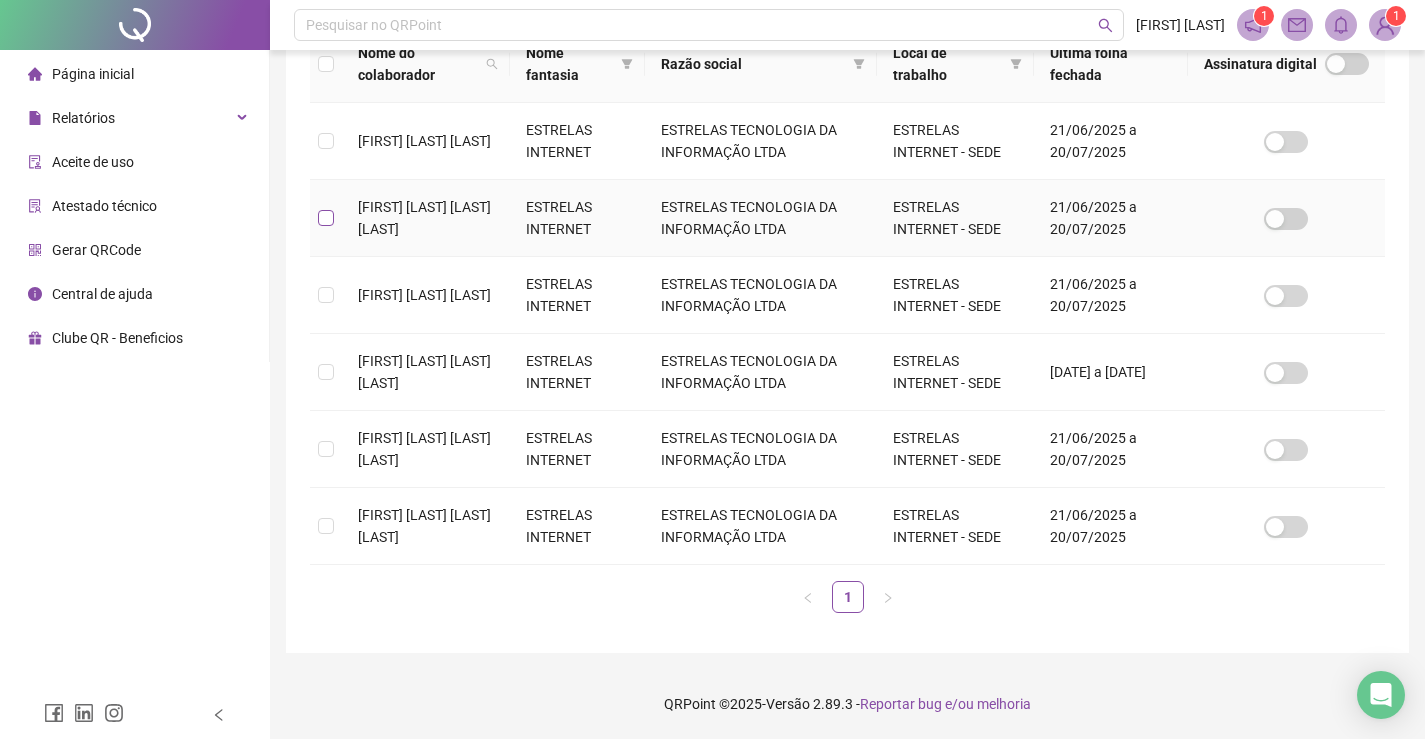 click at bounding box center (326, 218) 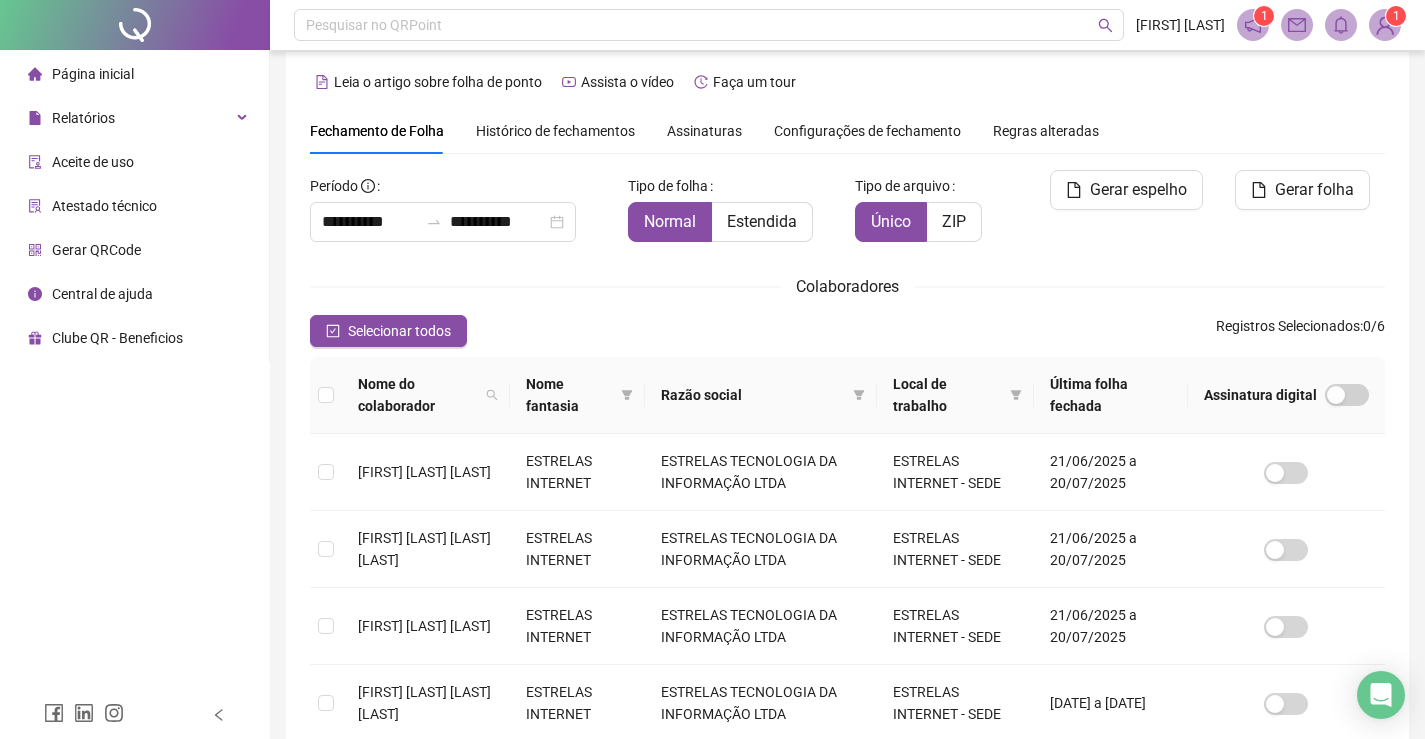 scroll, scrollTop: 0, scrollLeft: 0, axis: both 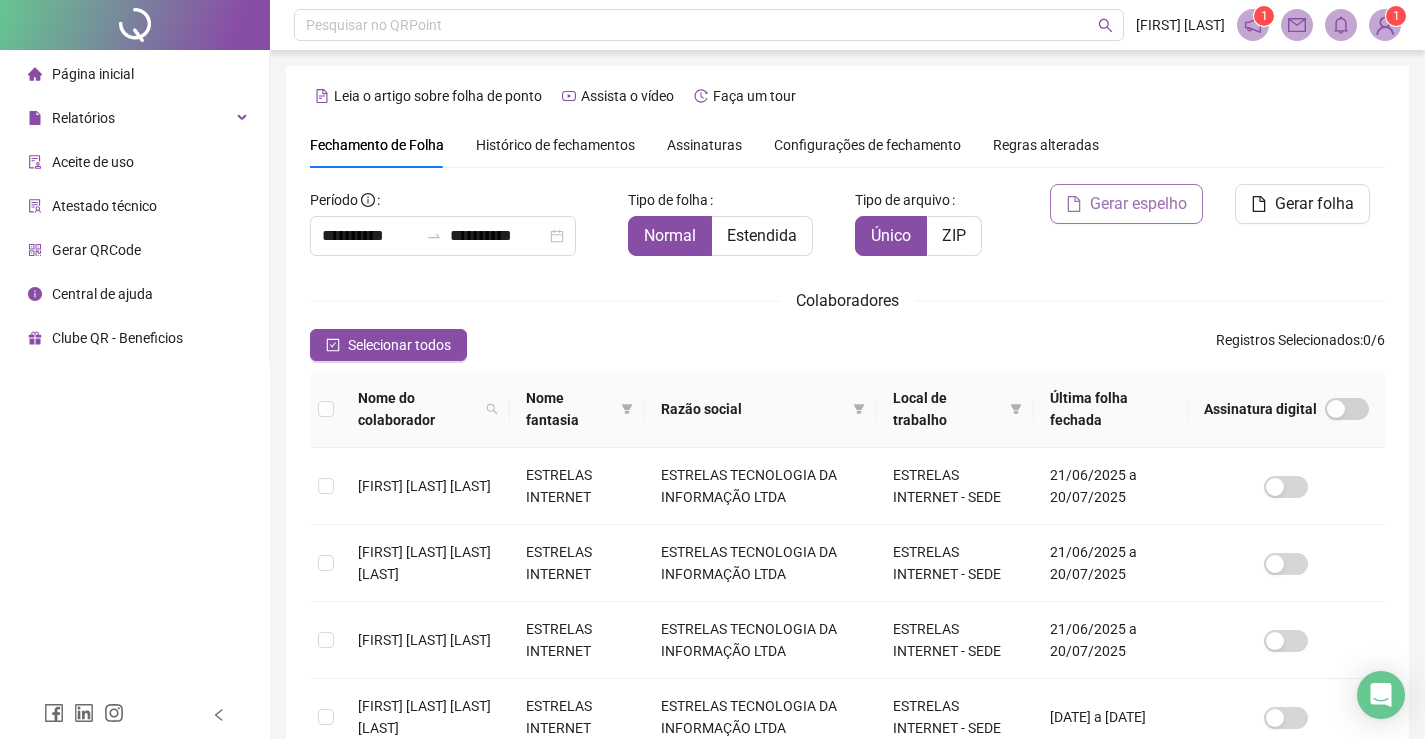 click on "Gerar espelho" at bounding box center (1126, 204) 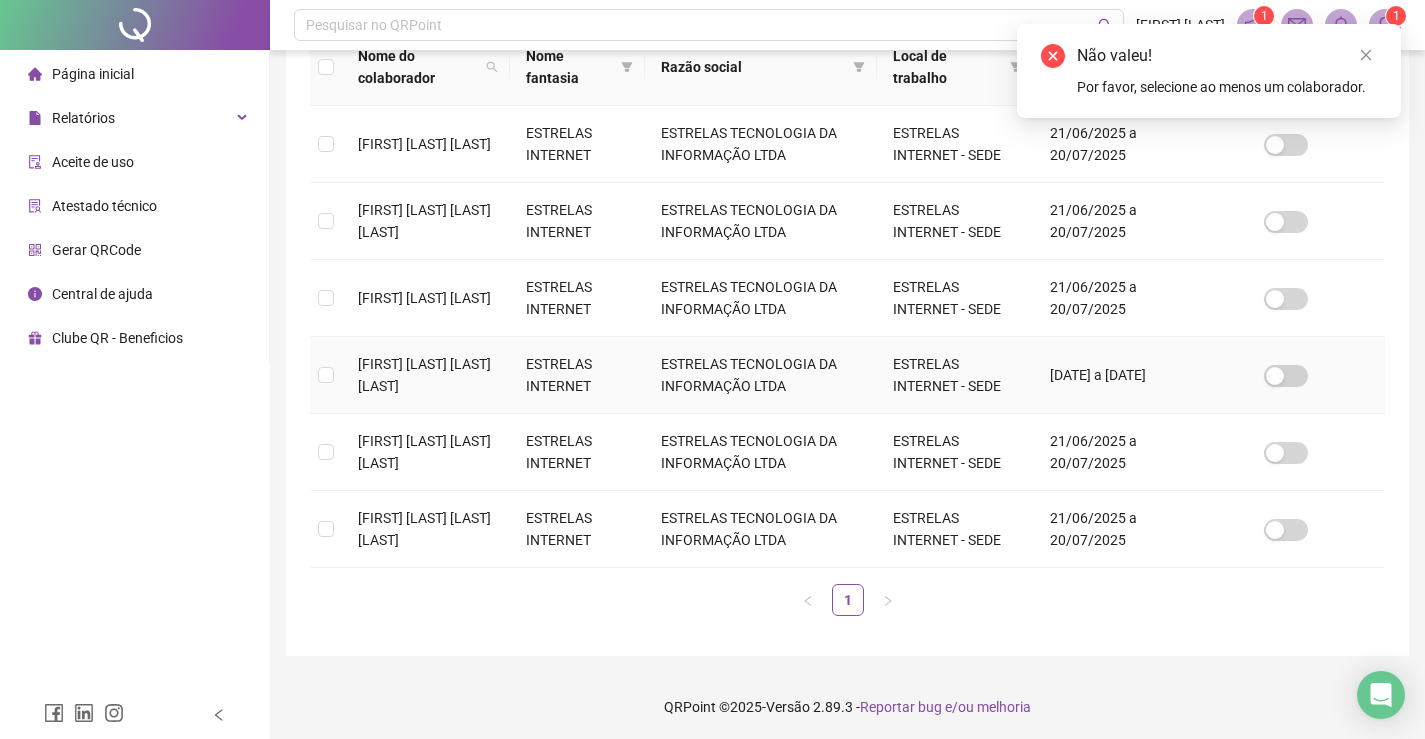 scroll, scrollTop: 345, scrollLeft: 0, axis: vertical 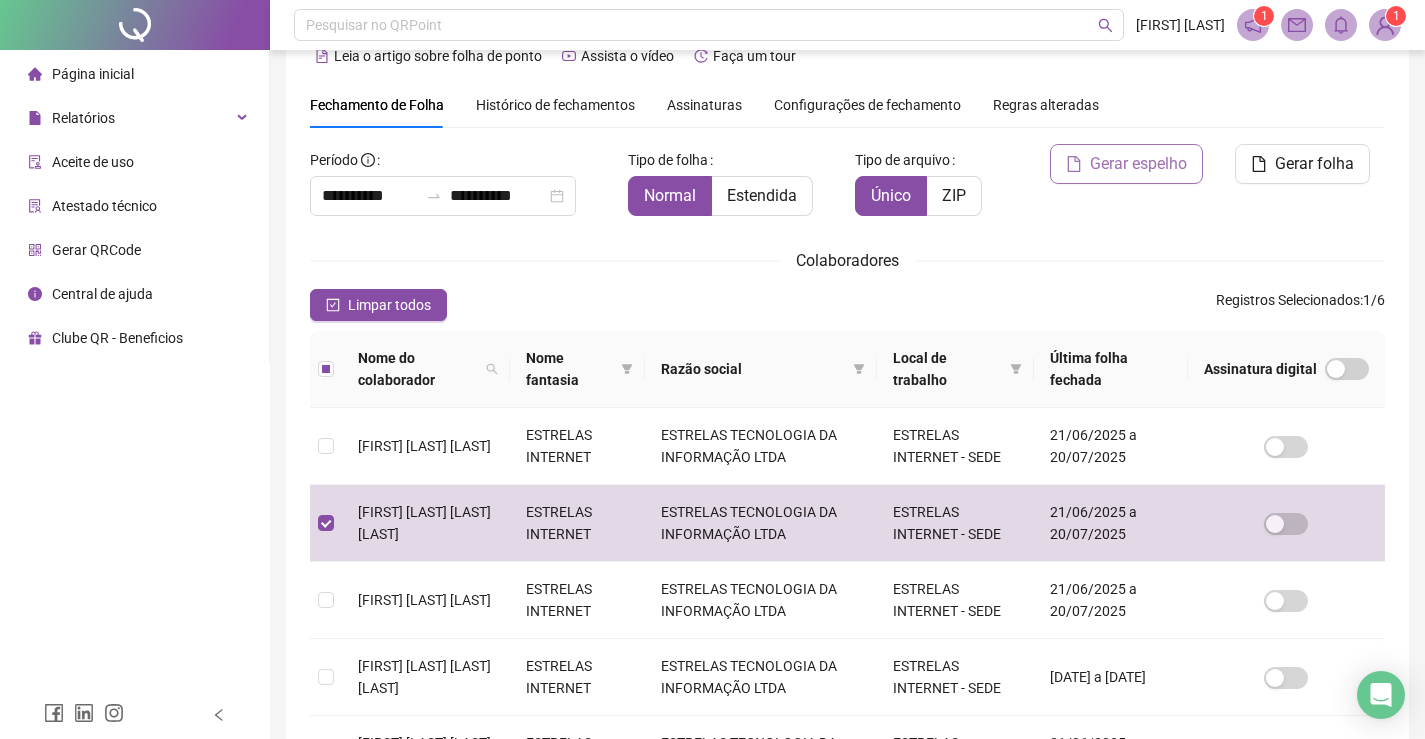 click on "Gerar espelho" at bounding box center [1138, 164] 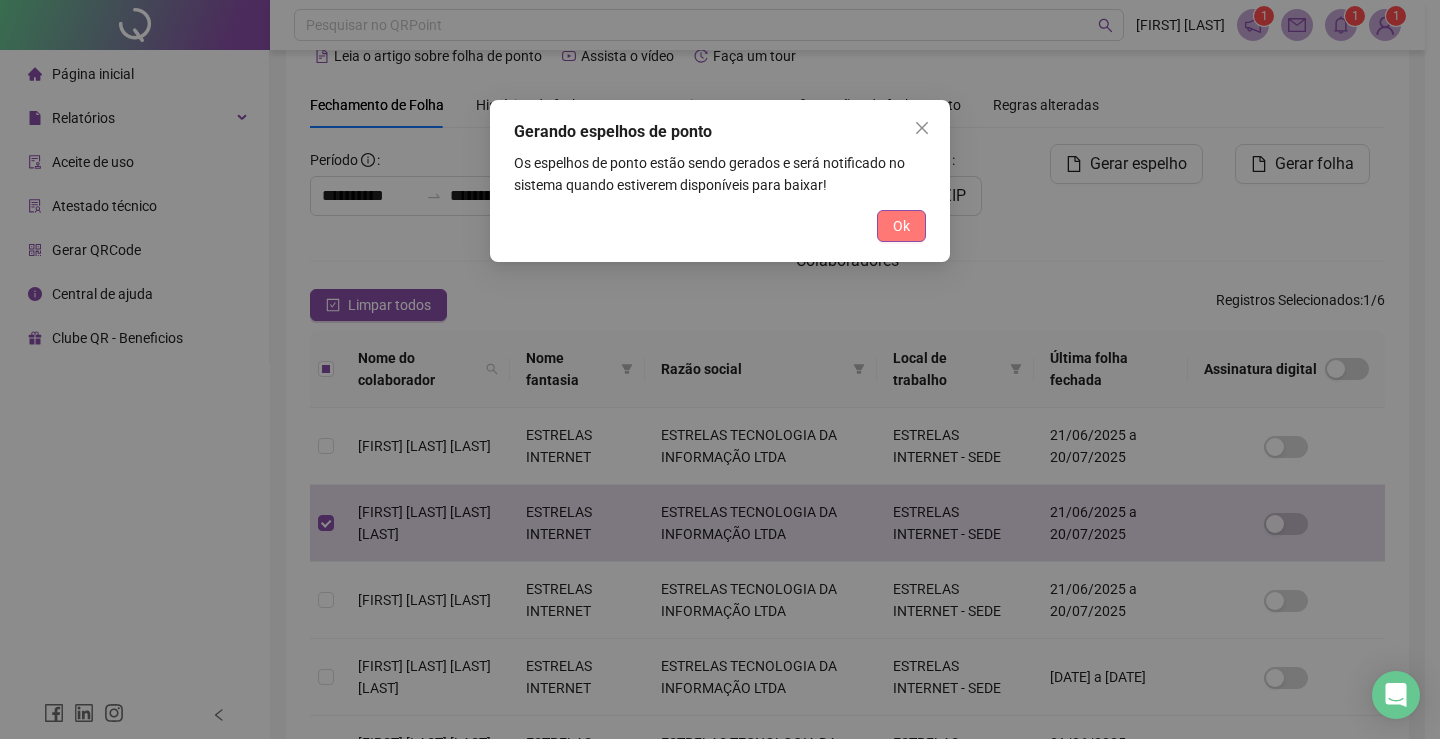 click on "Ok" at bounding box center (901, 226) 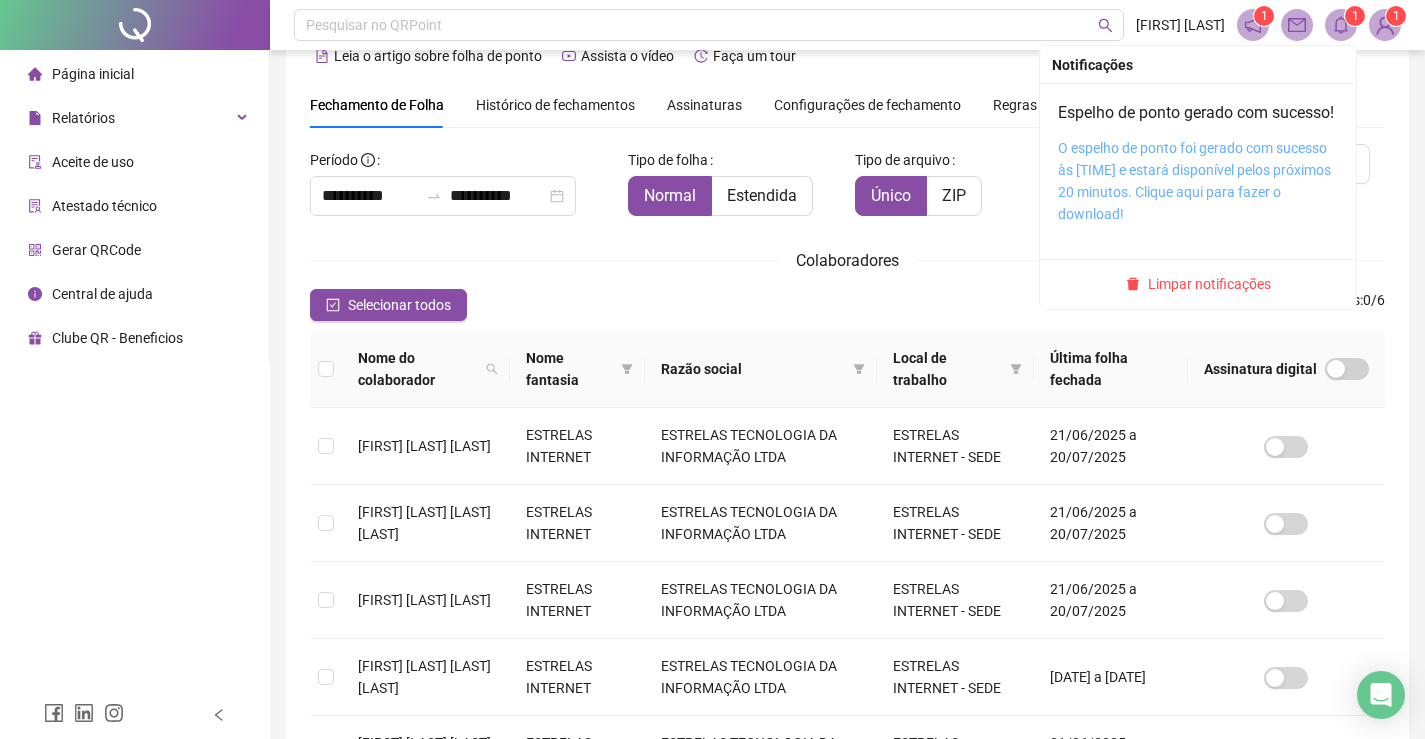 click on "O espelho de ponto foi gerado com sucesso às [TIME] e estará disponível pelos próximos 20 minutos.
Clique aqui para fazer o download!" at bounding box center (1194, 181) 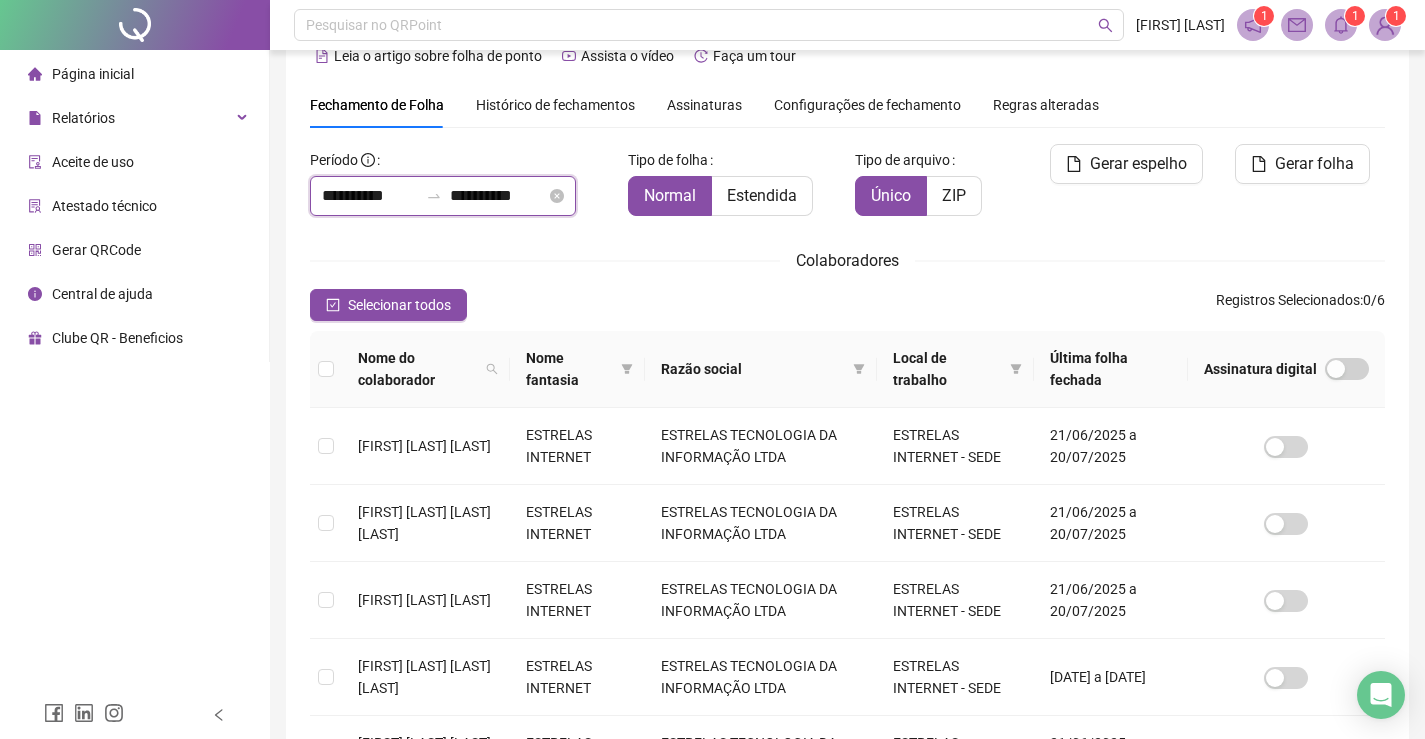 click on "**********" at bounding box center [370, 196] 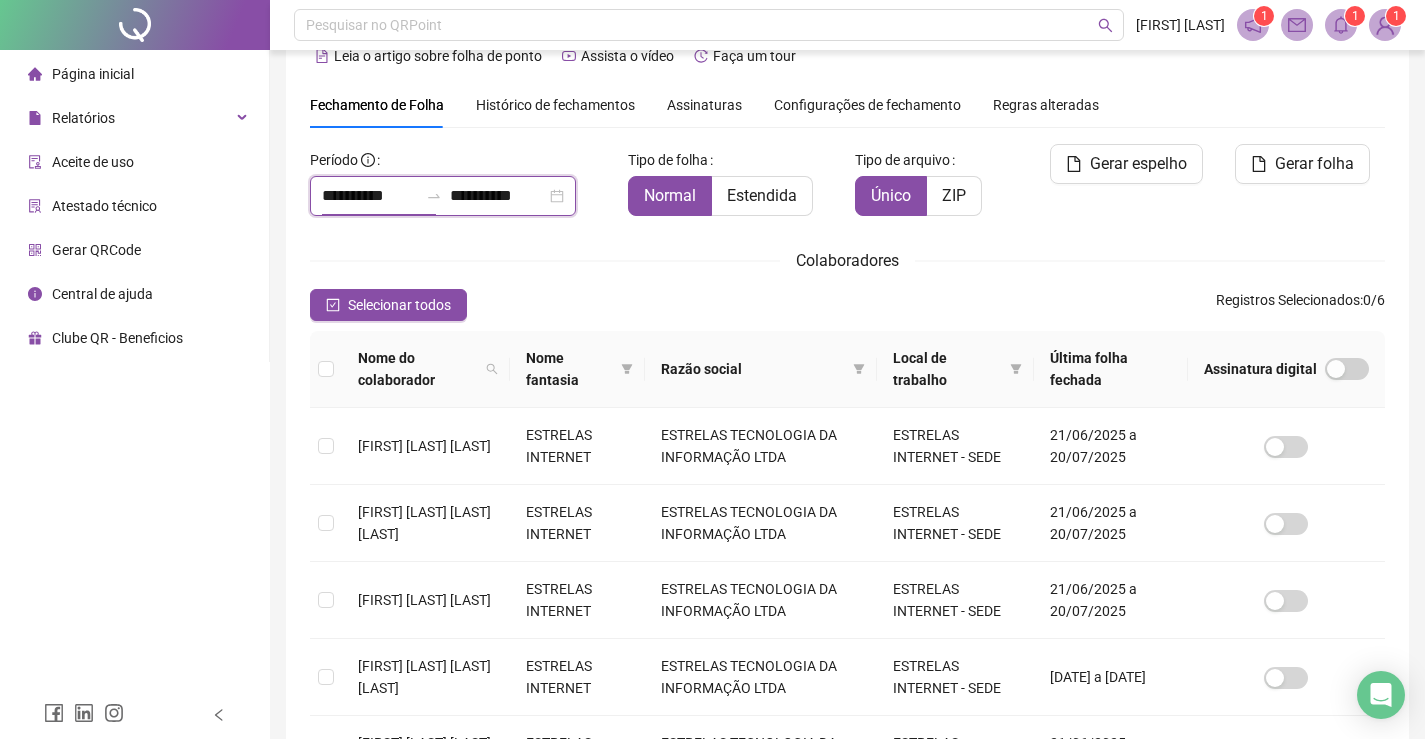 type on "**********" 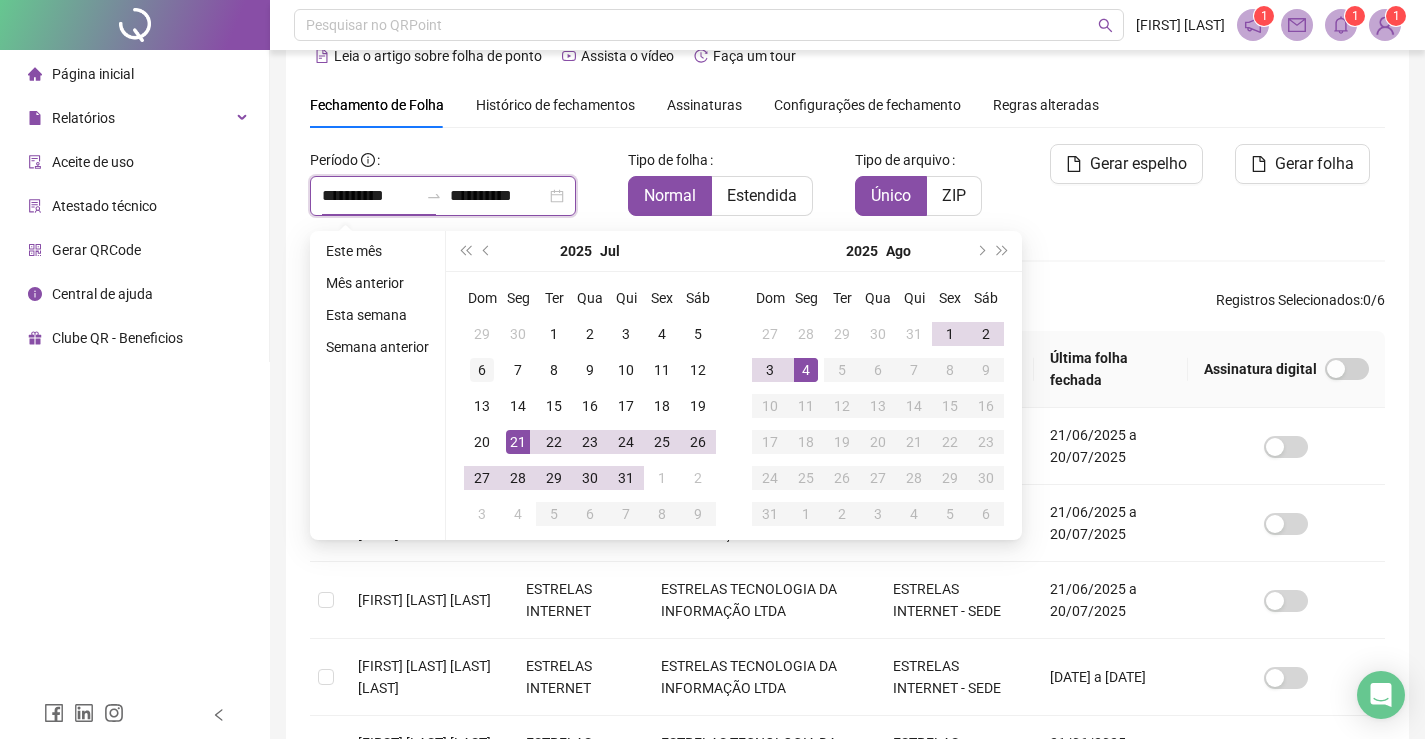 type on "**********" 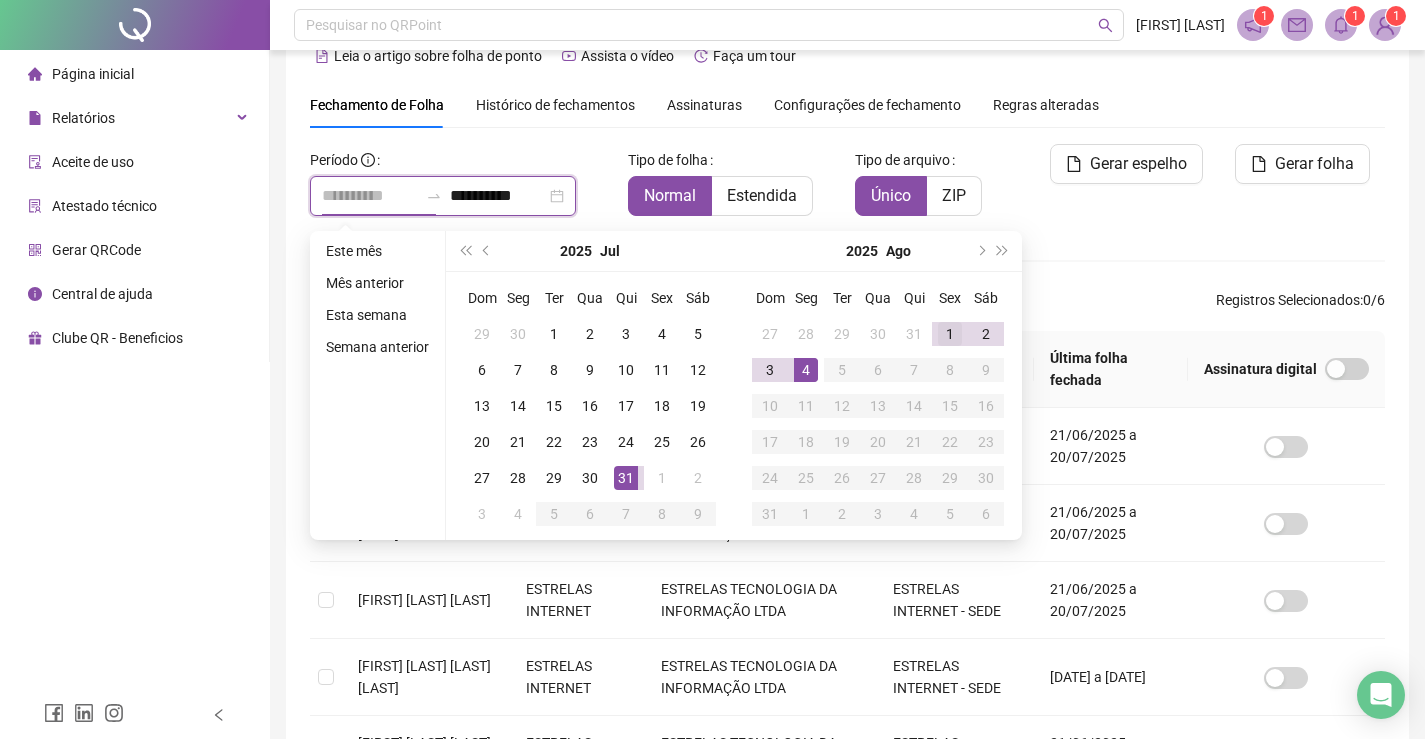 type on "**********" 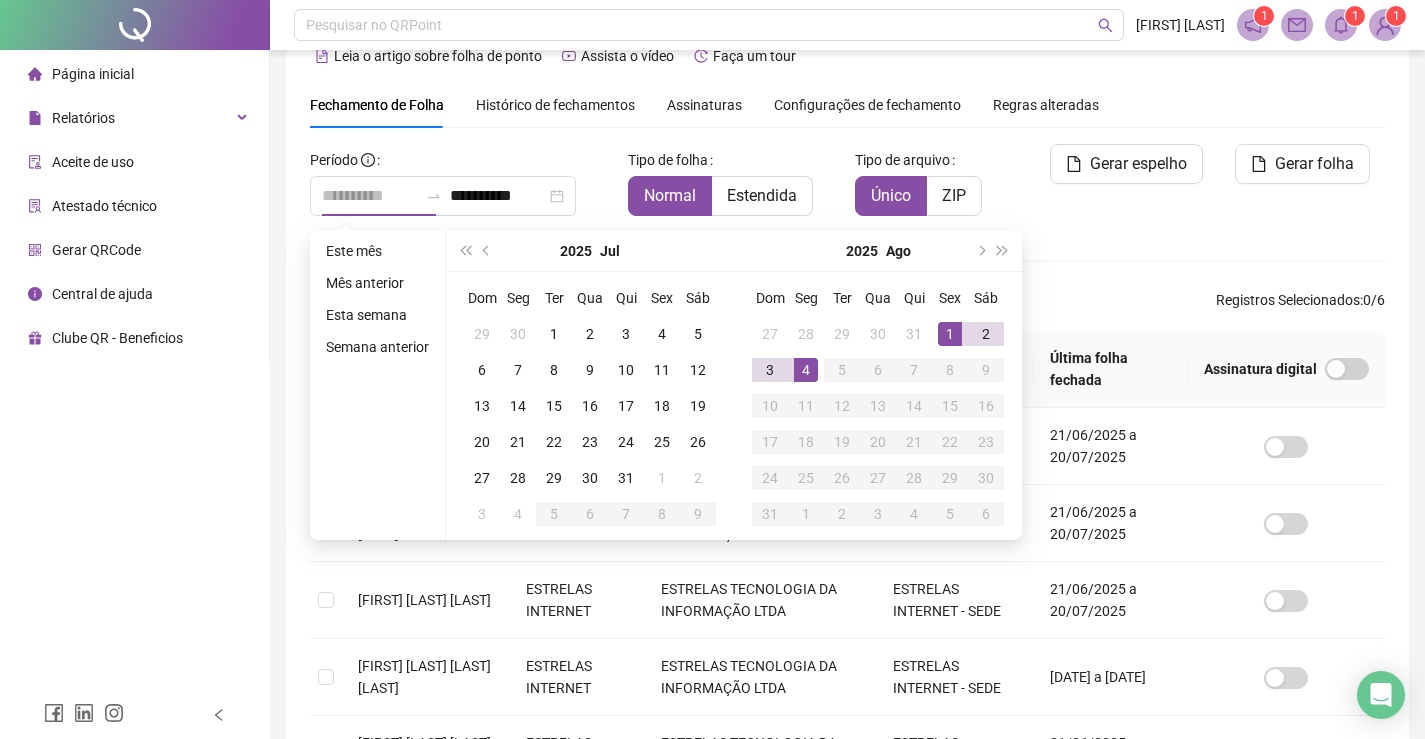 click on "1" at bounding box center (950, 334) 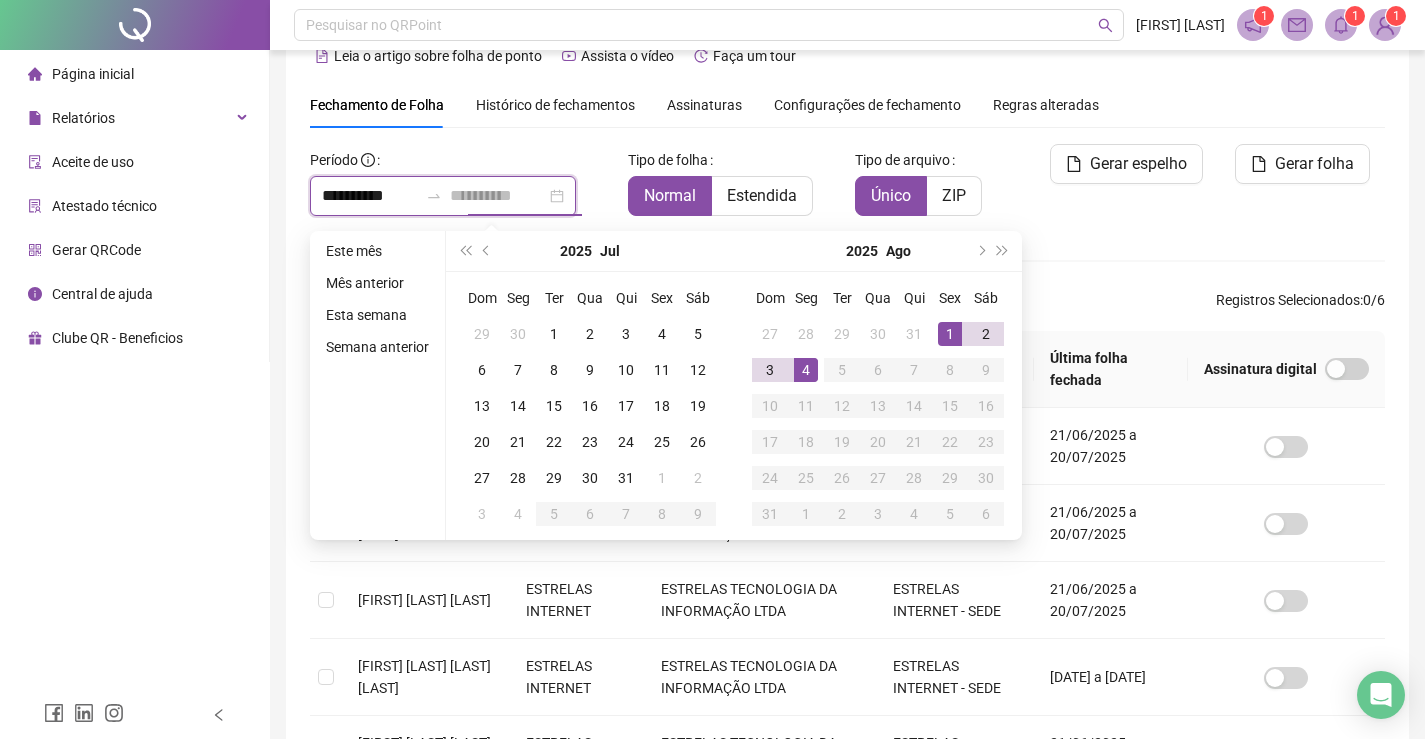 type on "**********" 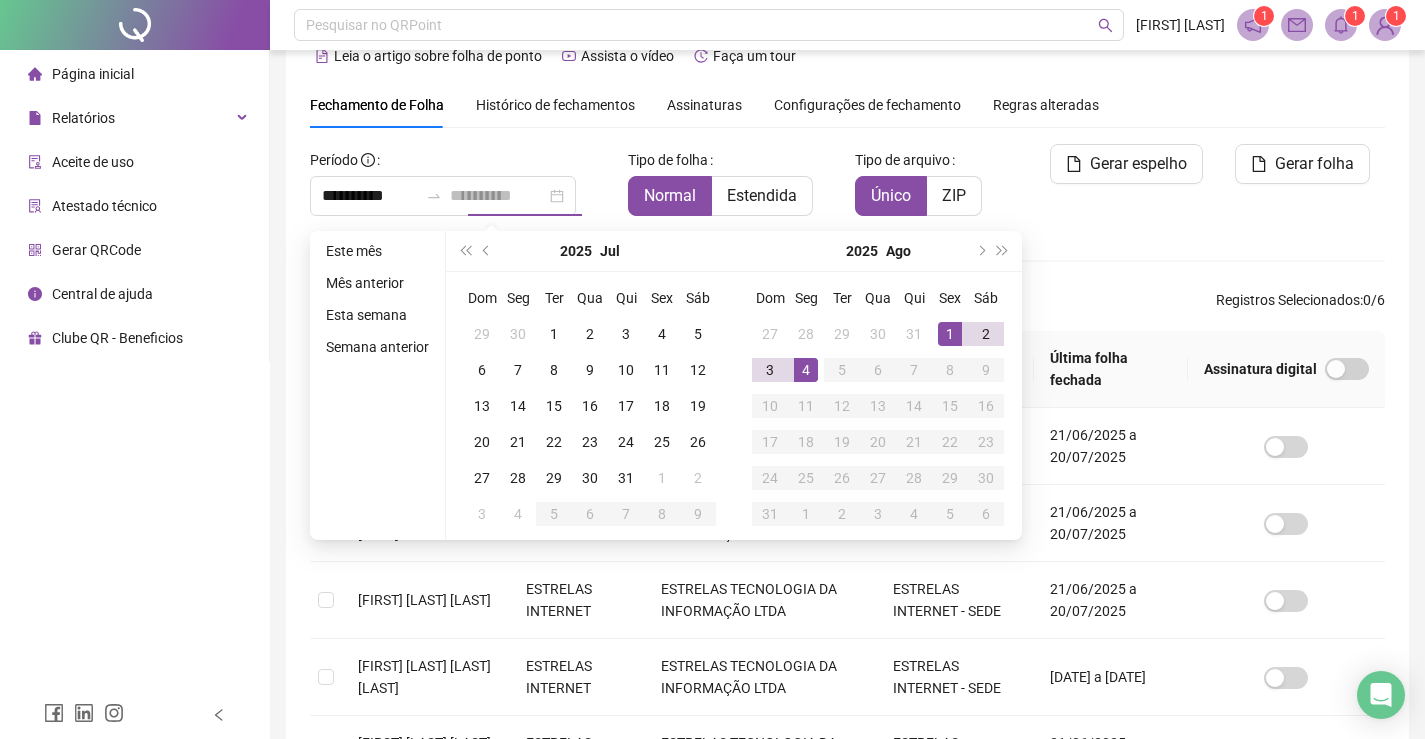 click on "4" at bounding box center [806, 370] 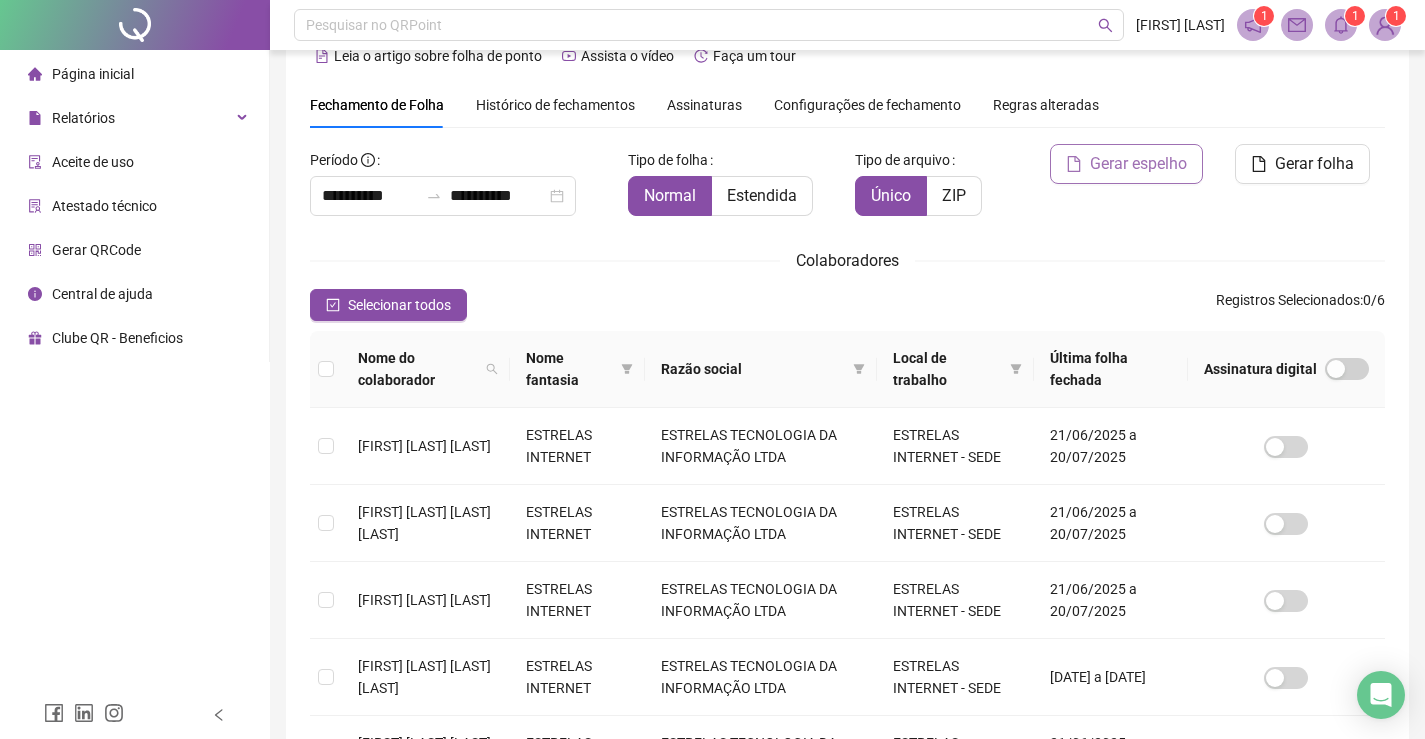 click on "Gerar espelho" at bounding box center (1138, 164) 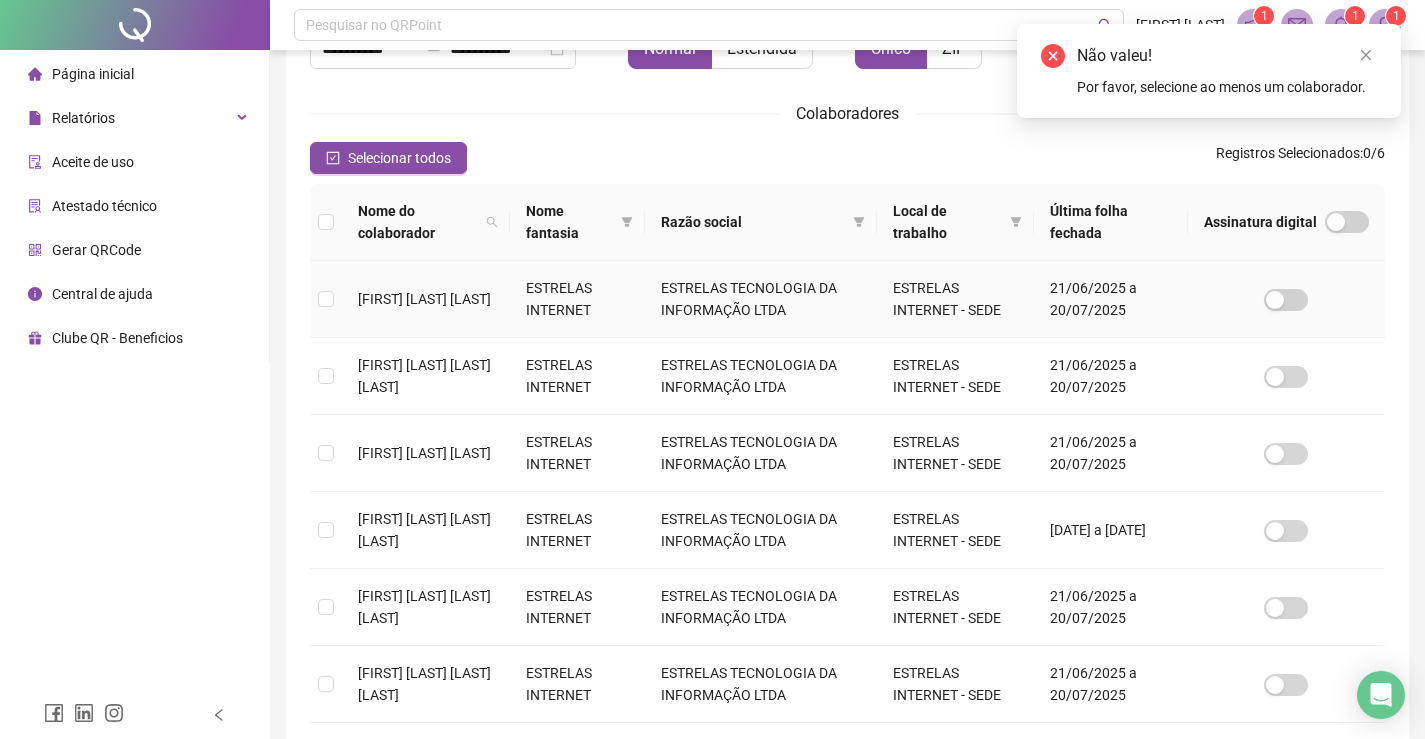 scroll, scrollTop: 345, scrollLeft: 0, axis: vertical 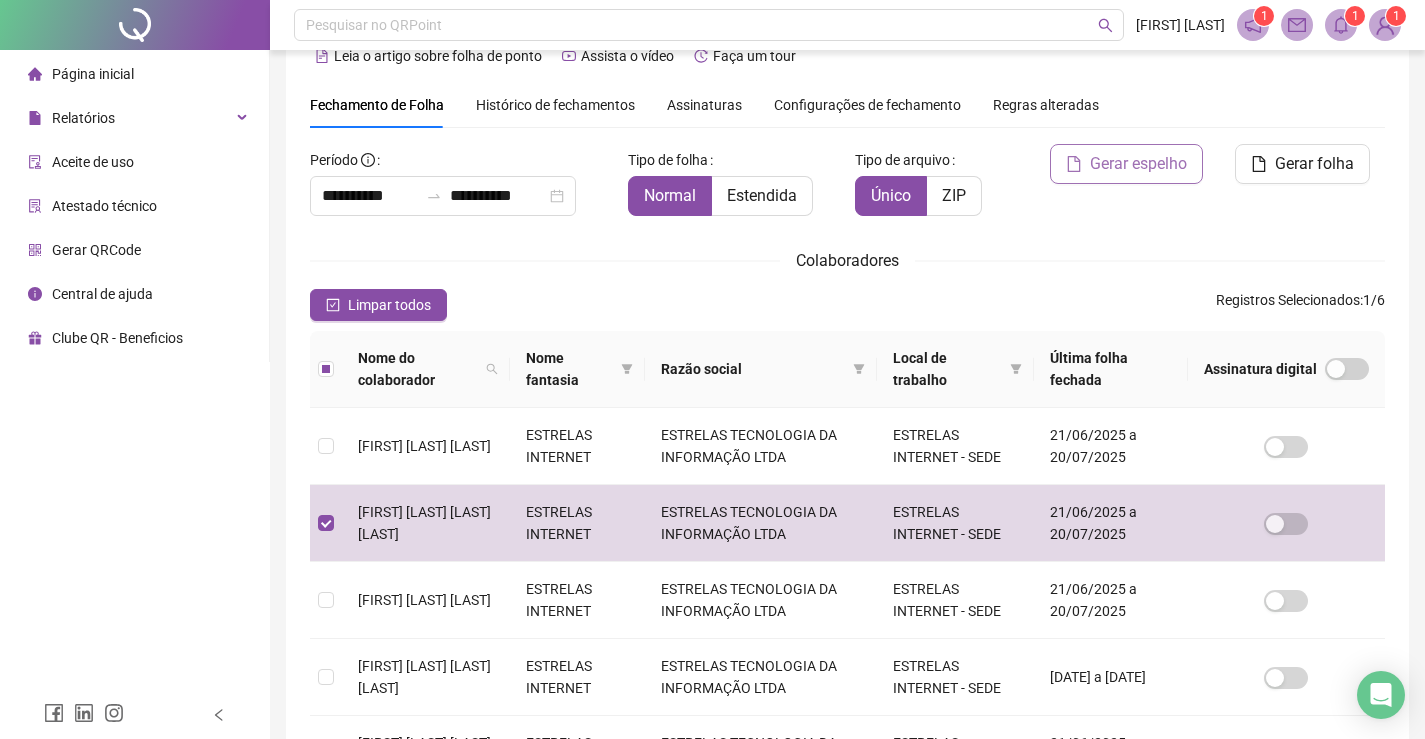 click on "Gerar espelho" at bounding box center (1138, 164) 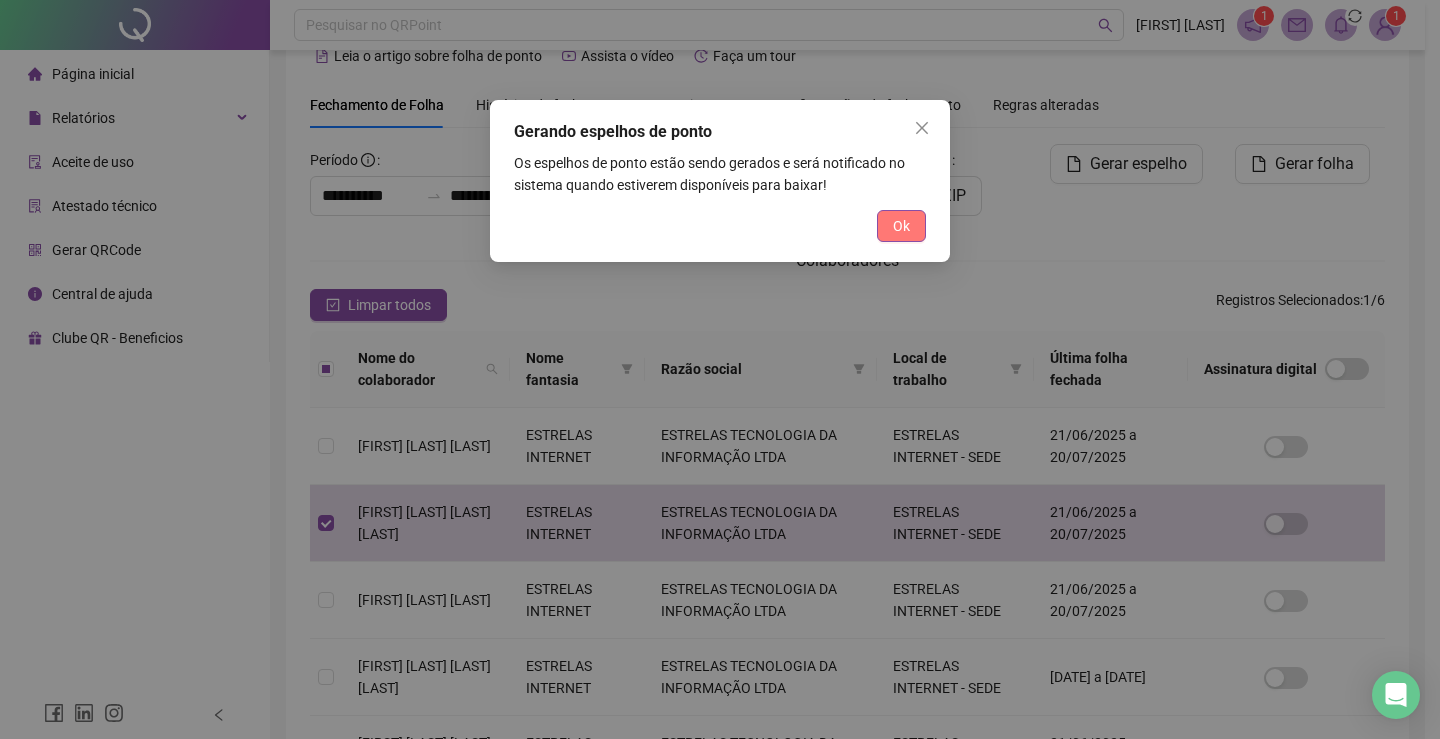click on "Ok" at bounding box center [901, 226] 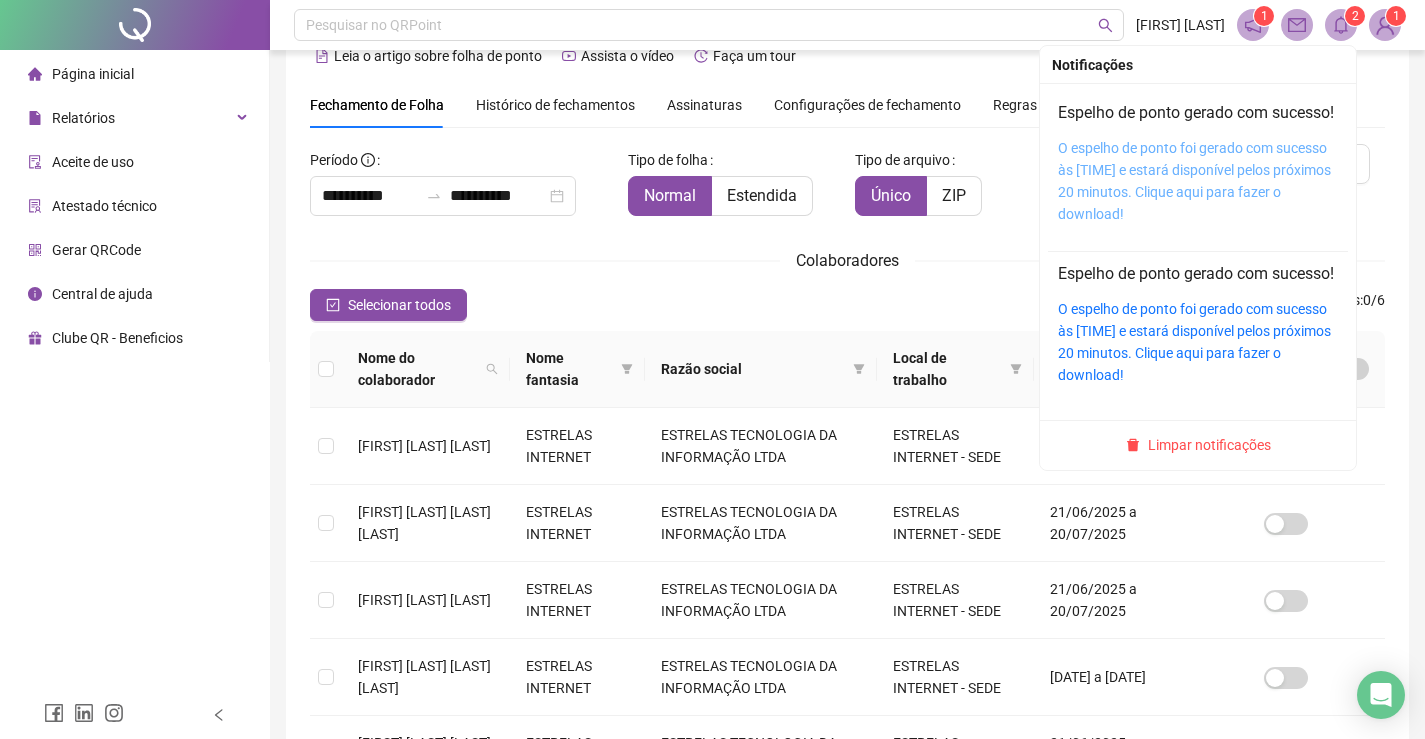 click on "O espelho de ponto foi gerado com sucesso às [TIME] e estará disponível pelos próximos 20 minutos.
Clique aqui para fazer o download!" at bounding box center (1194, 181) 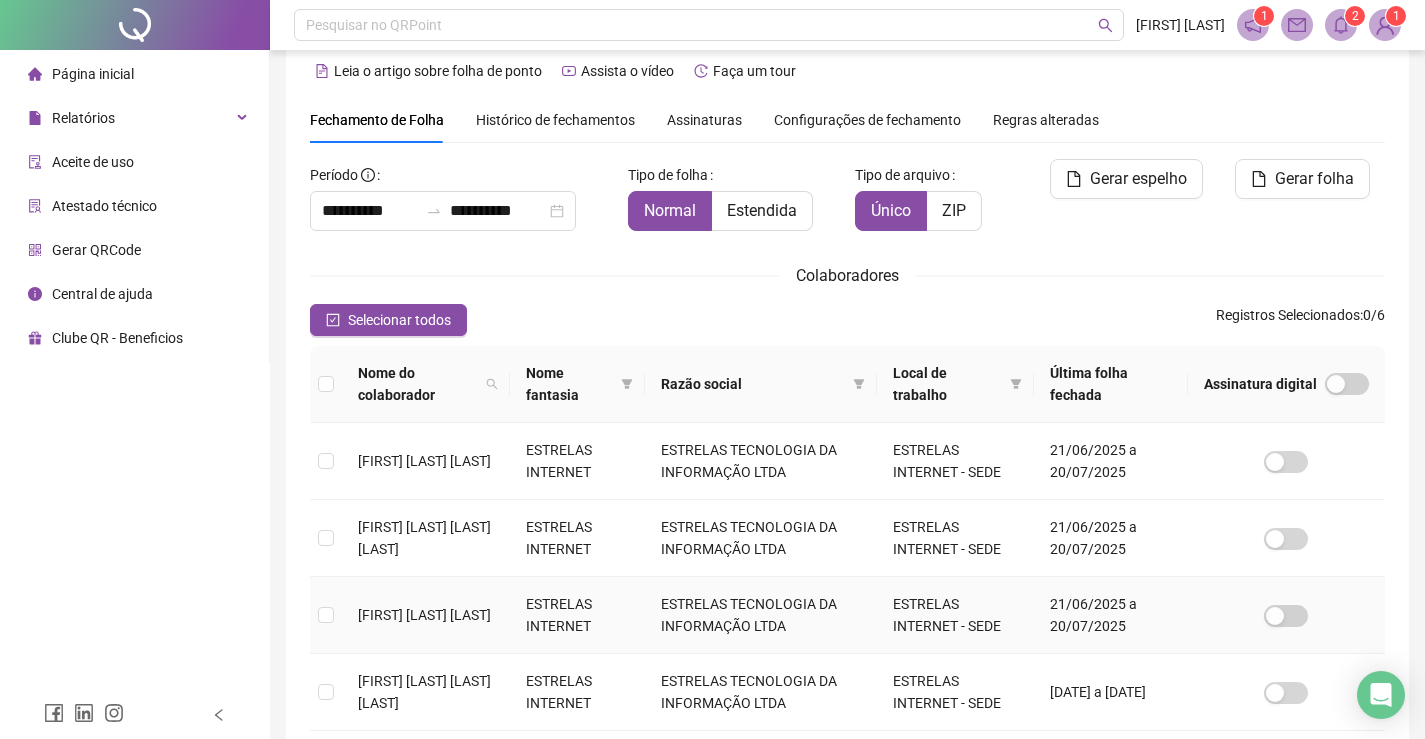 scroll, scrollTop: 0, scrollLeft: 0, axis: both 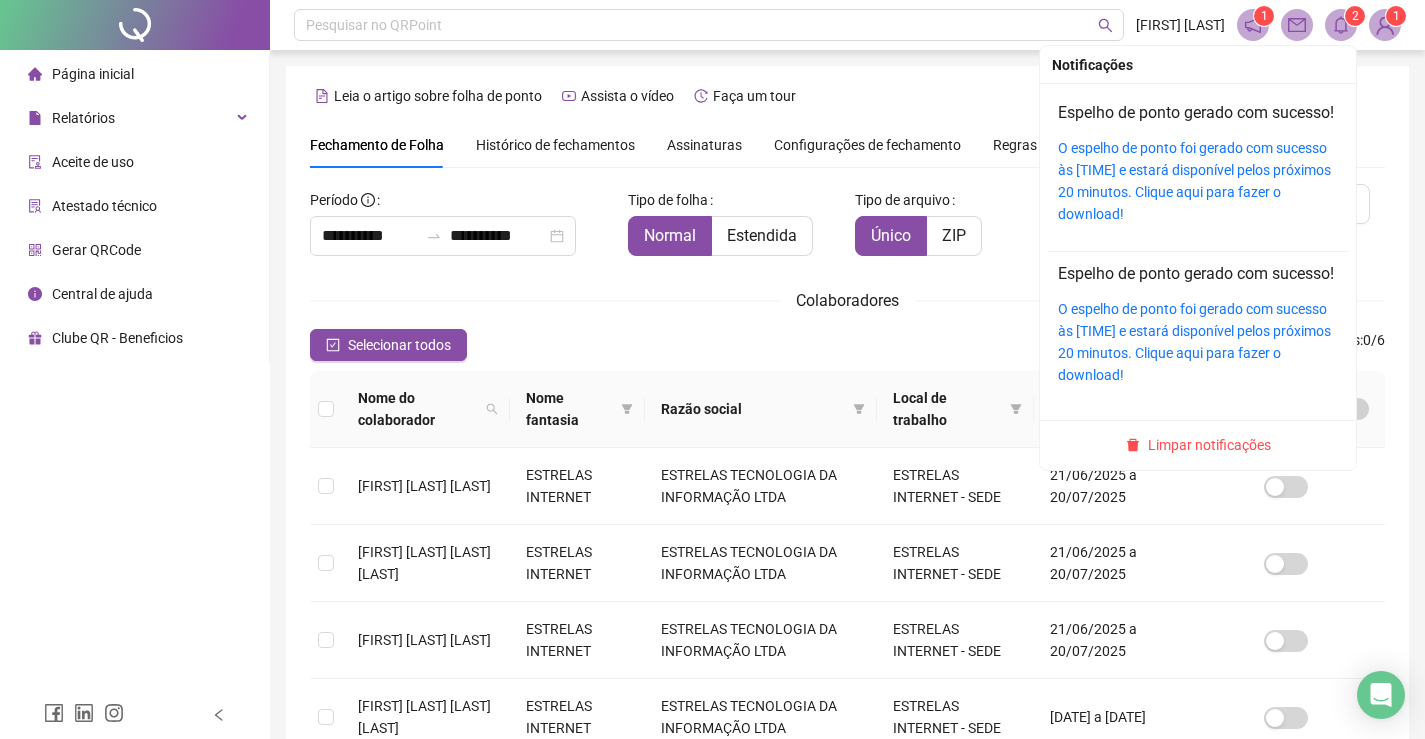 click 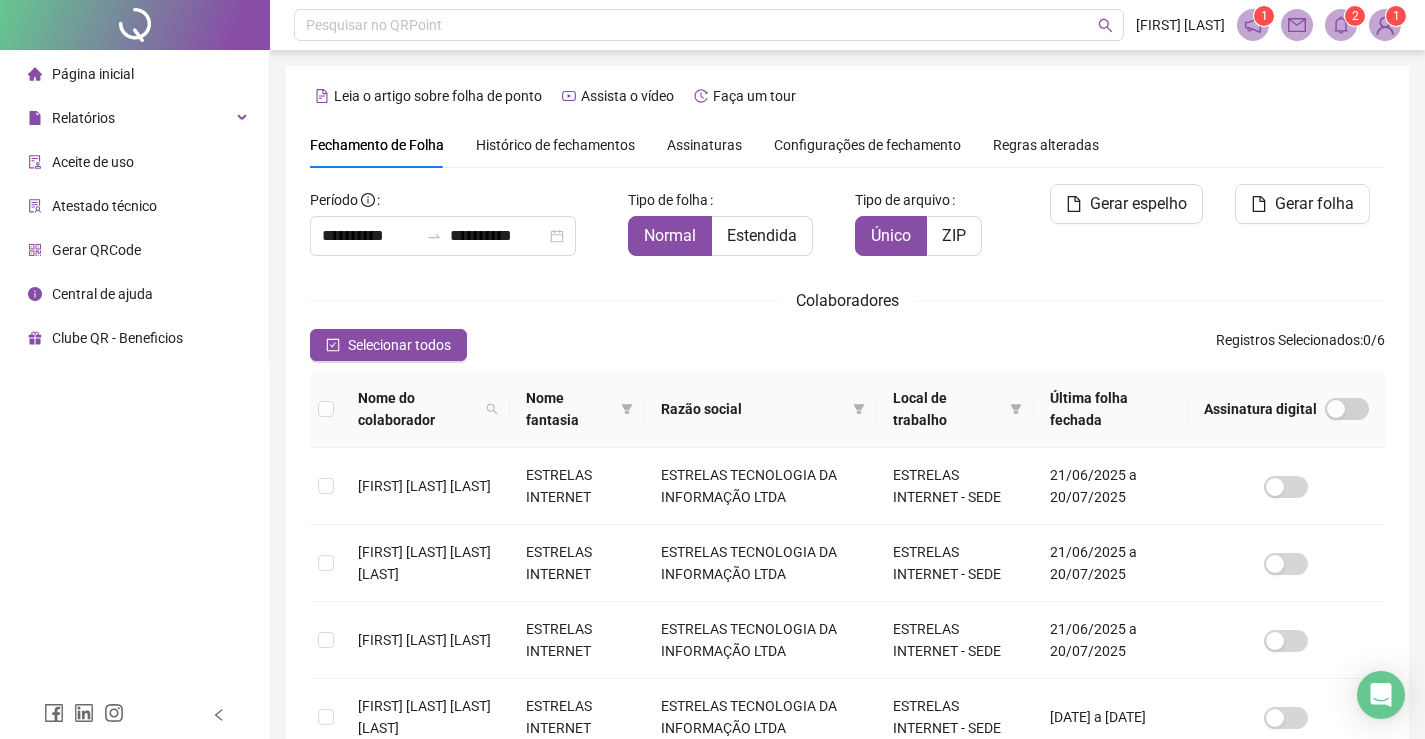 click at bounding box center [1385, 25] 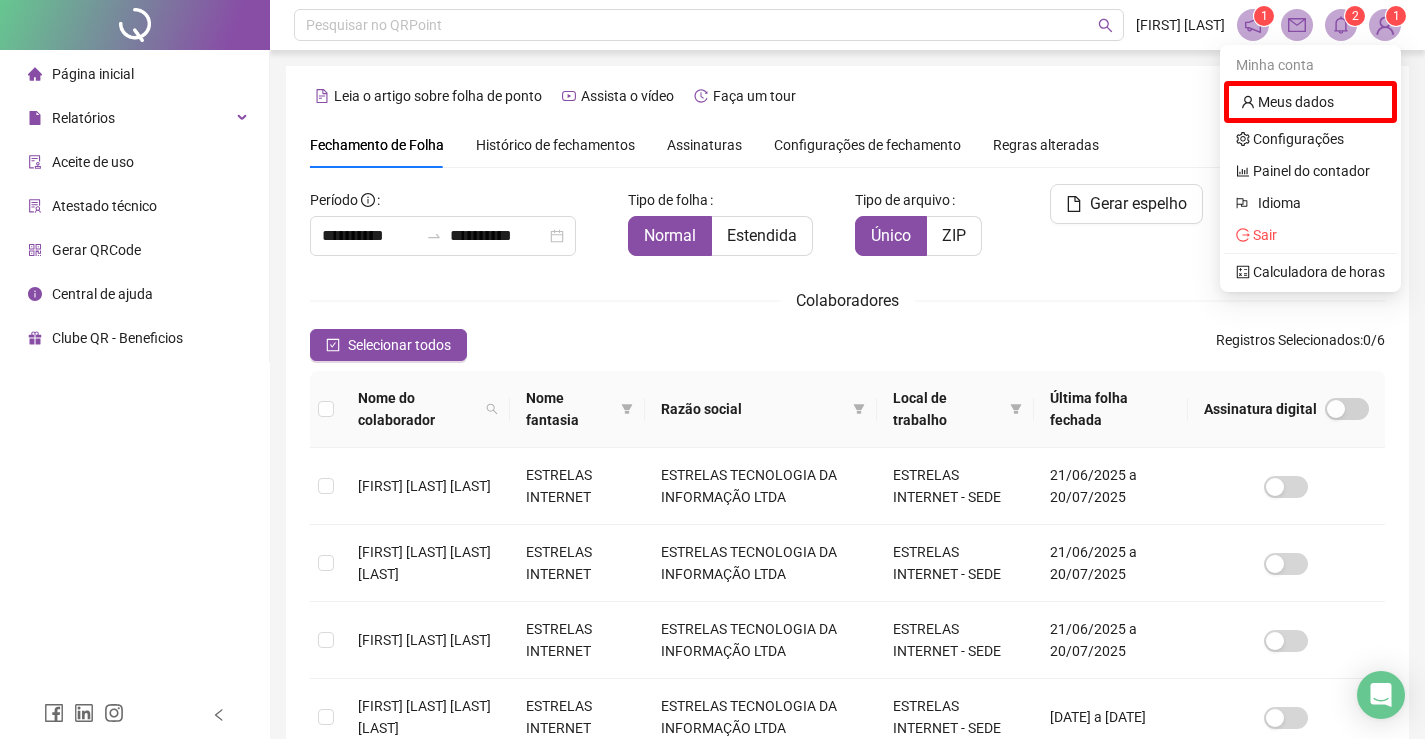 click at bounding box center [1385, 25] 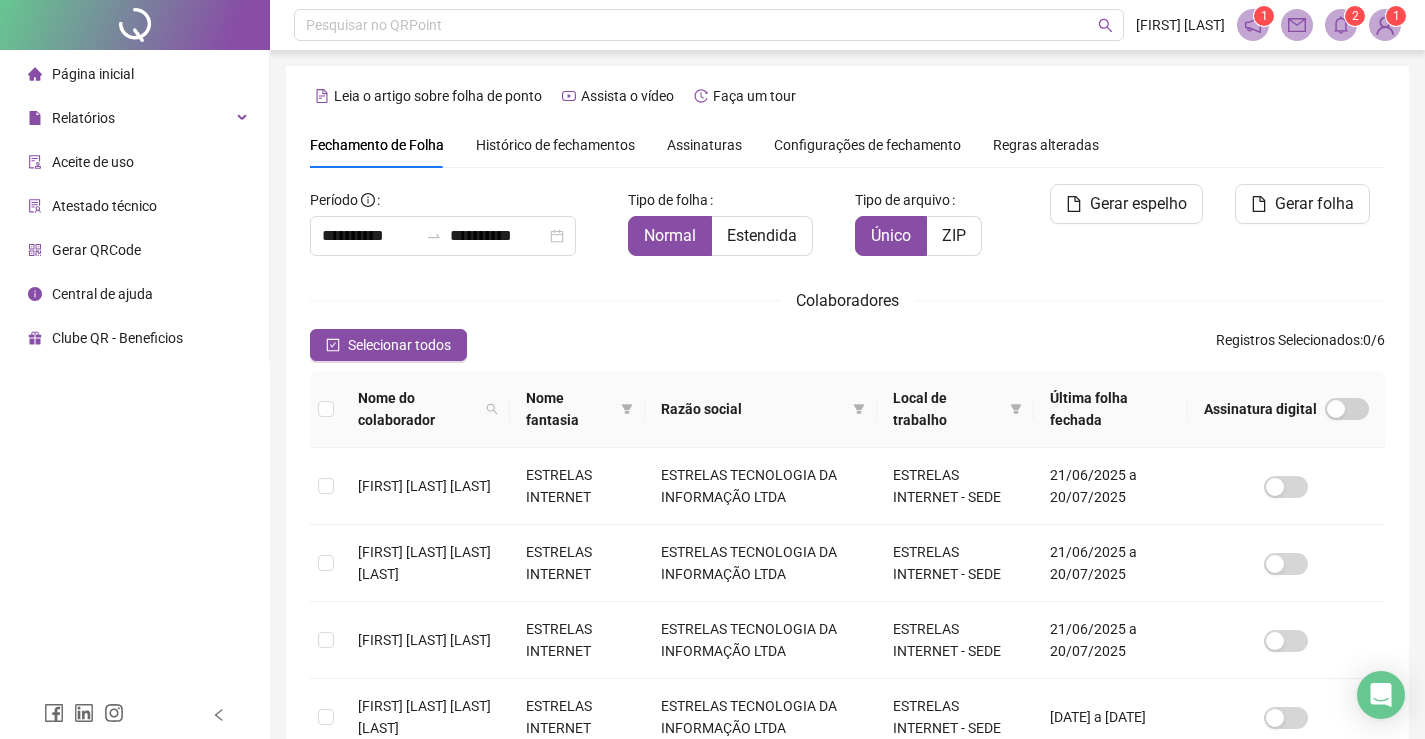 click at bounding box center (1385, 25) 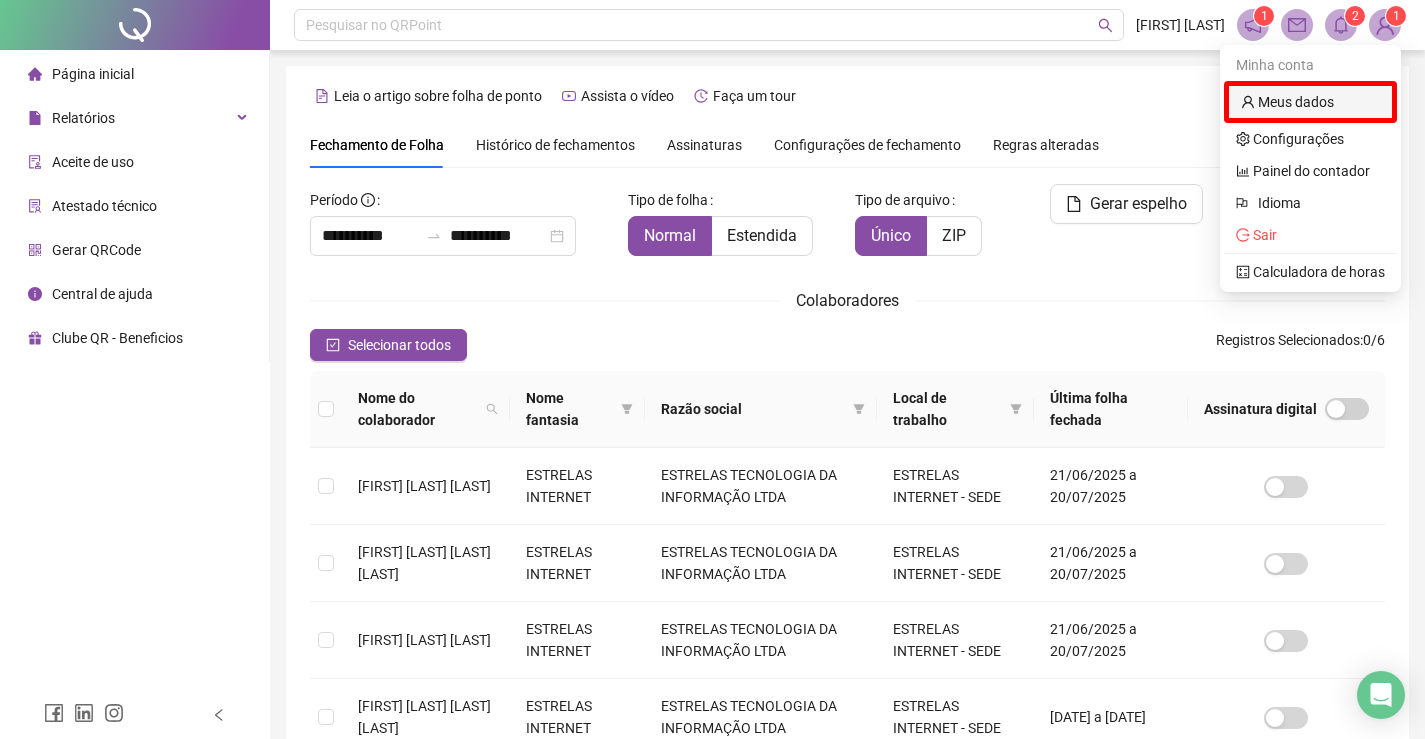 click on "Meus dados" at bounding box center [1287, 102] 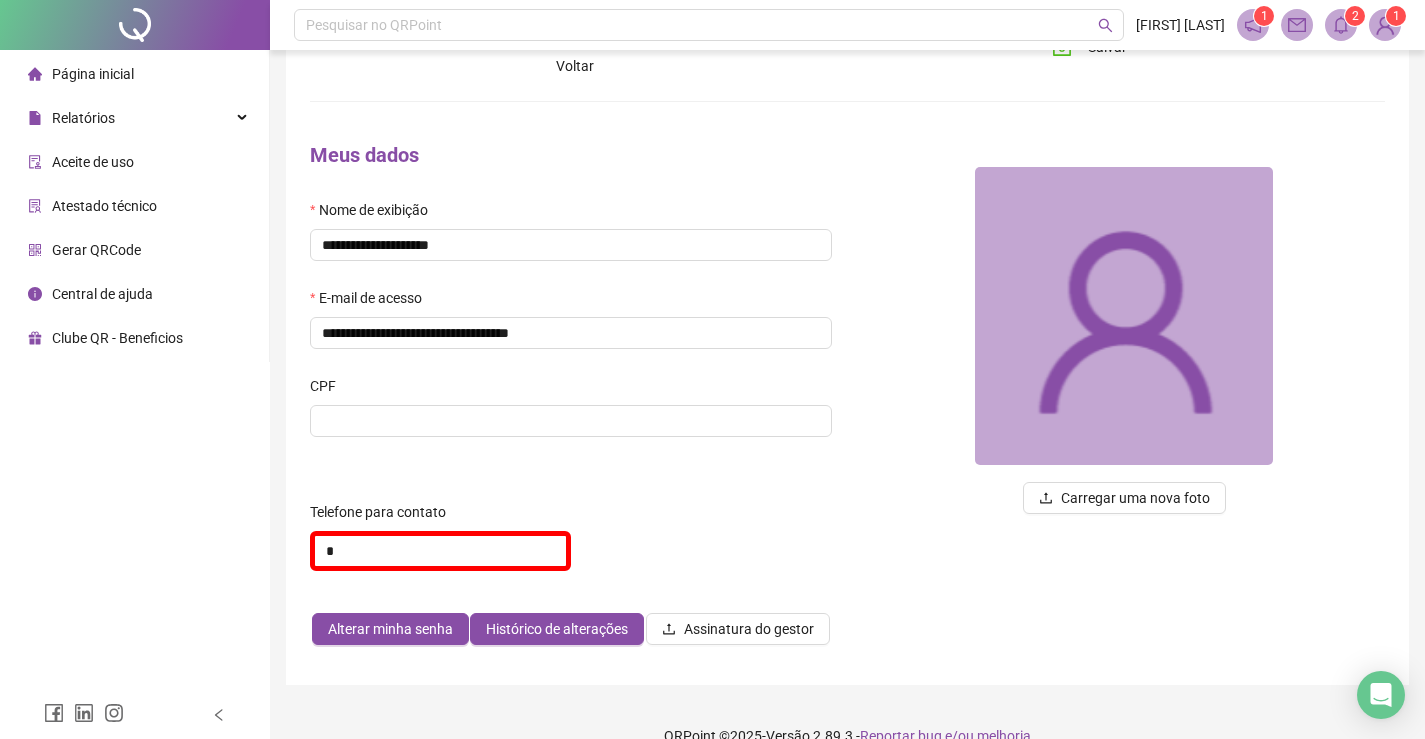 scroll, scrollTop: 91, scrollLeft: 0, axis: vertical 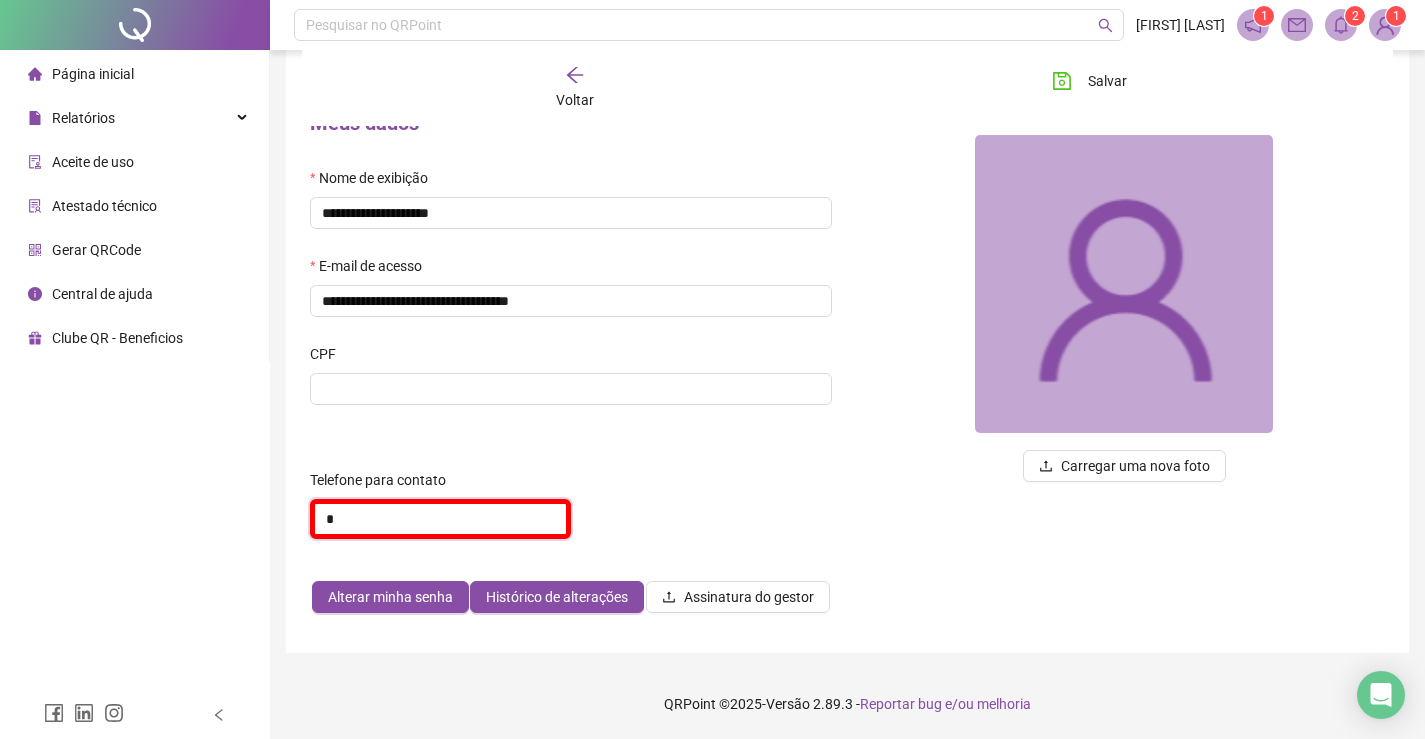 click on "*" at bounding box center [440, 519] 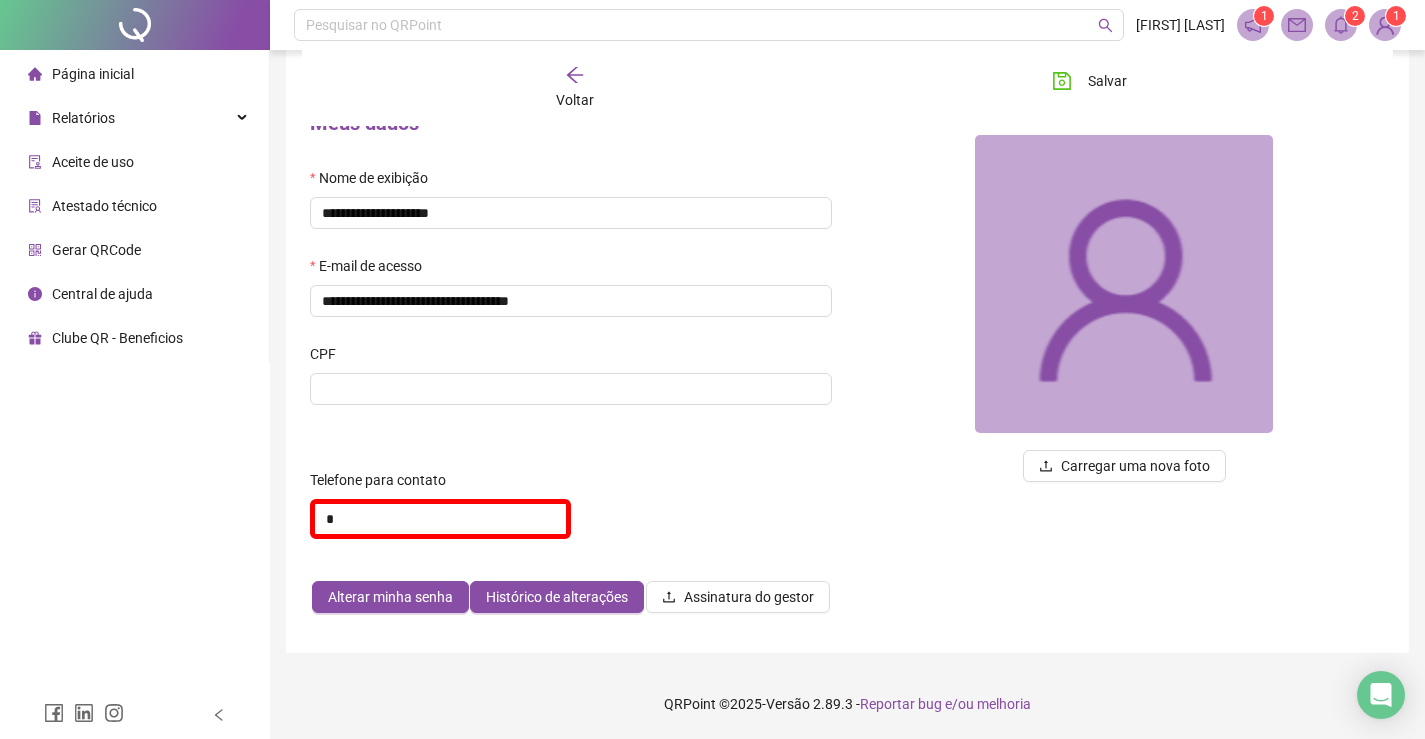 click 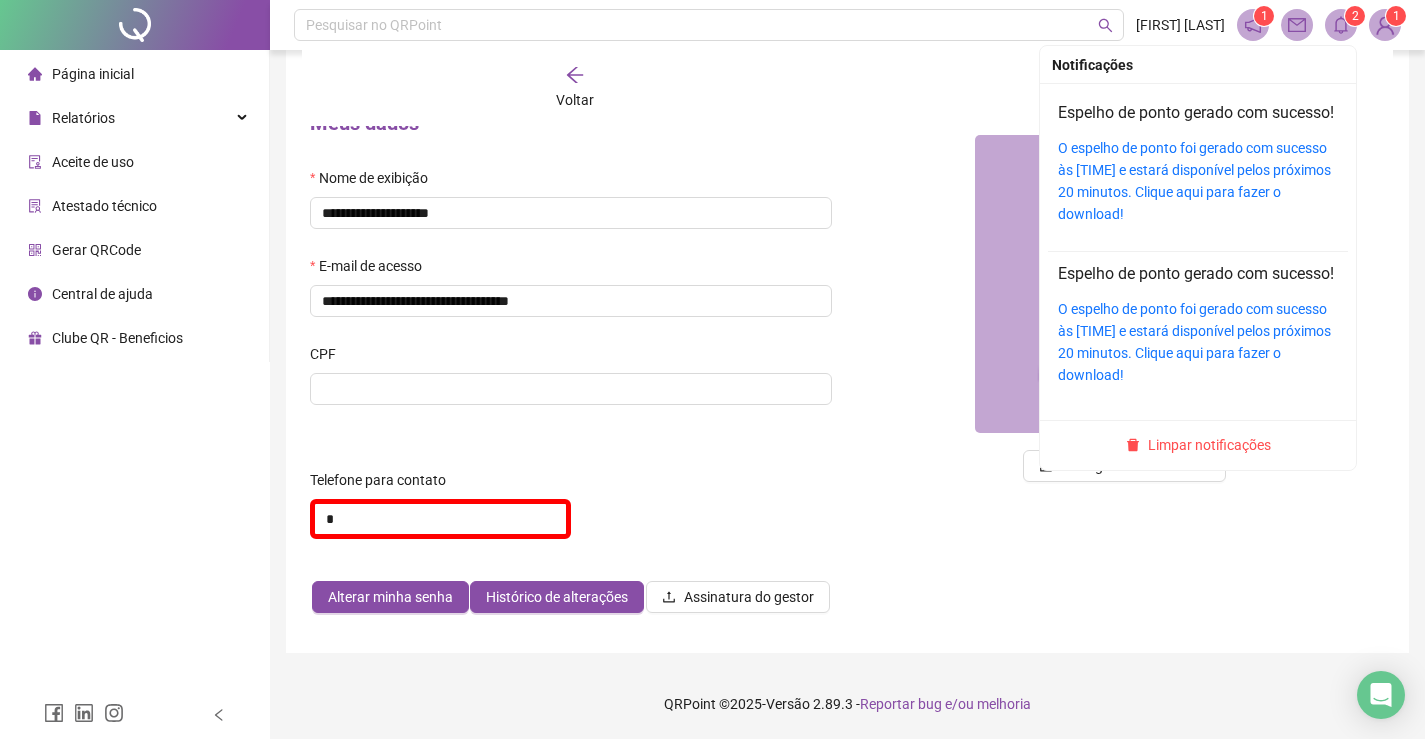 scroll, scrollTop: 9, scrollLeft: 0, axis: vertical 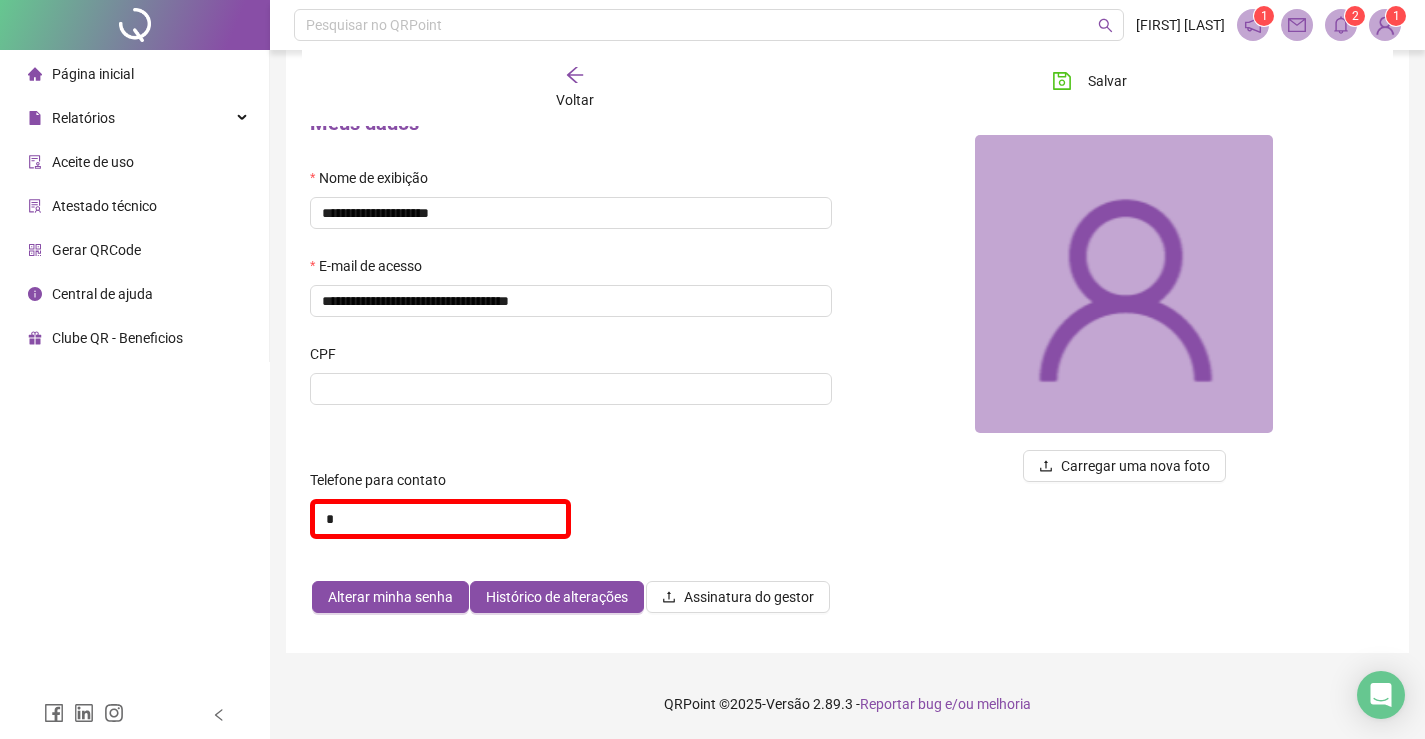 click 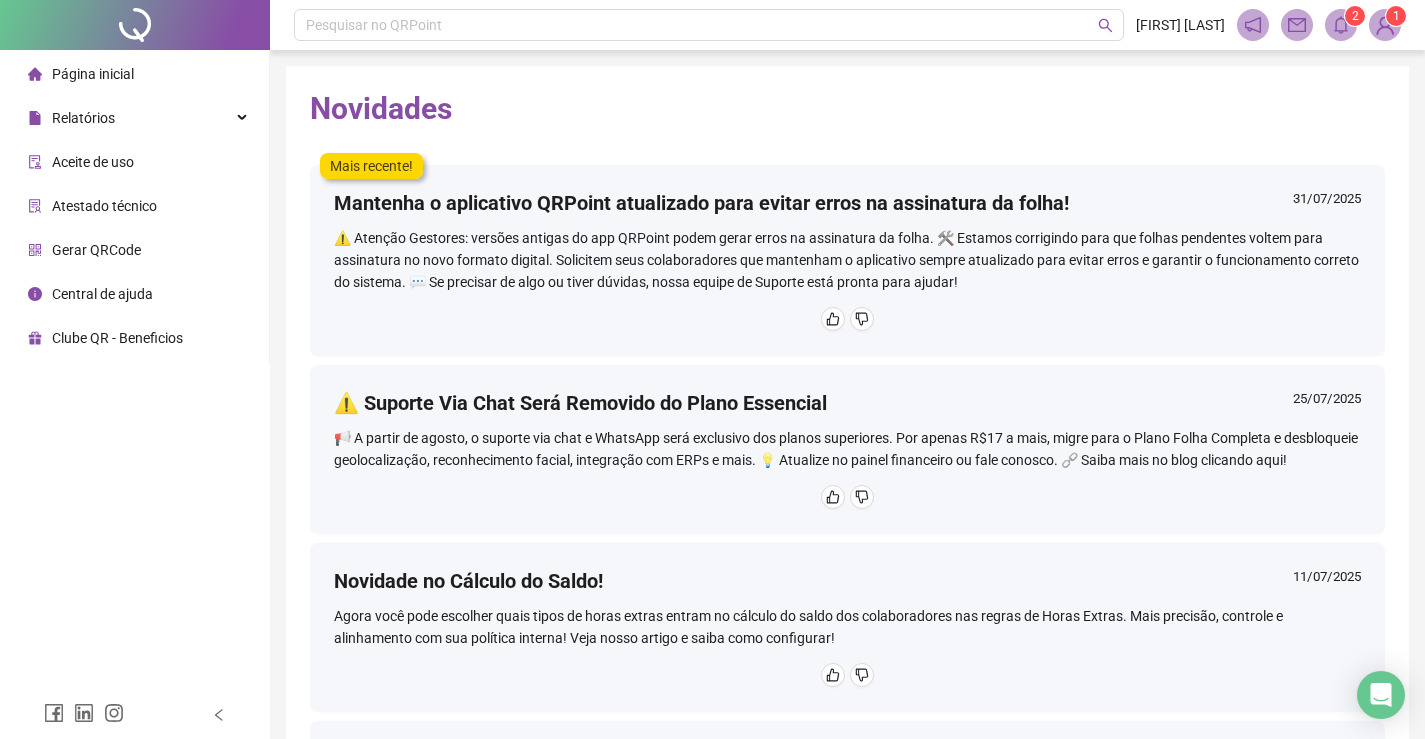 click on "Página inicial" at bounding box center (93, 74) 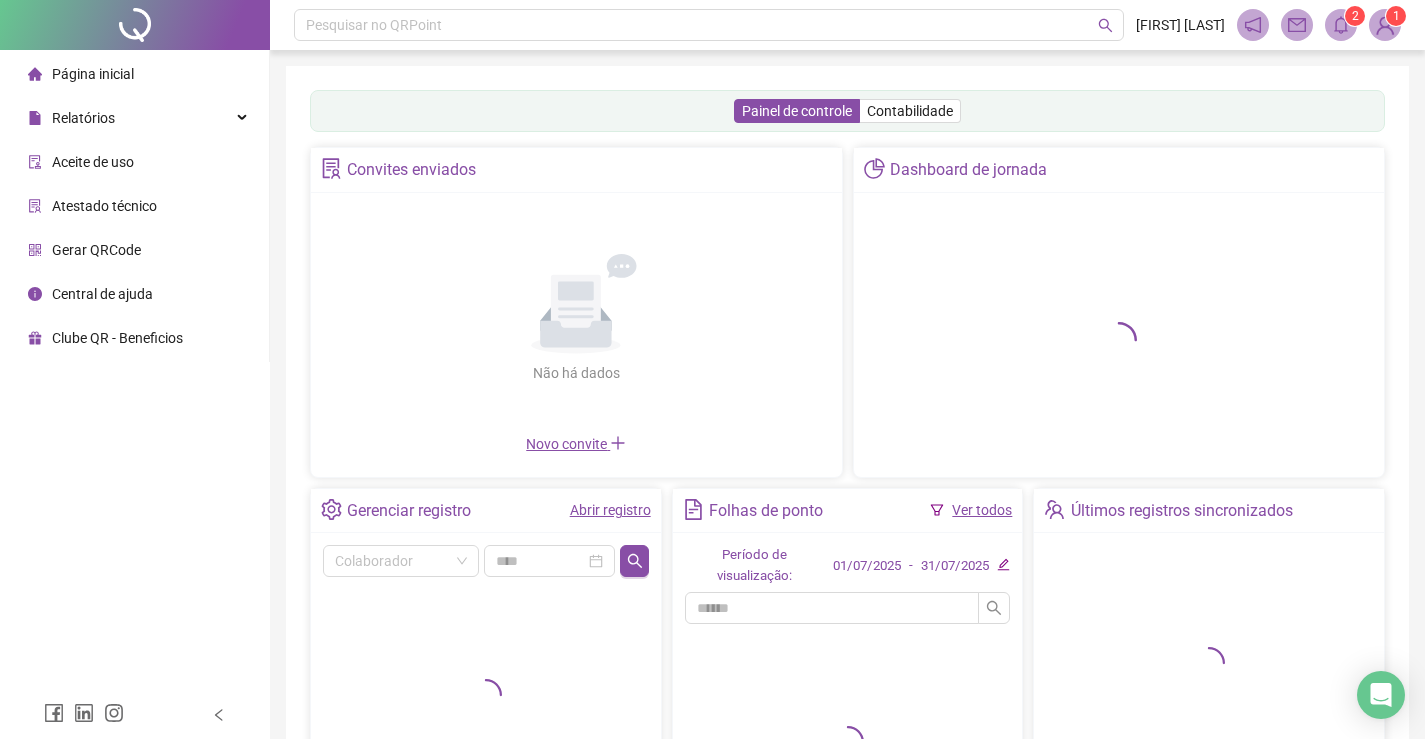 click at bounding box center [1341, 25] 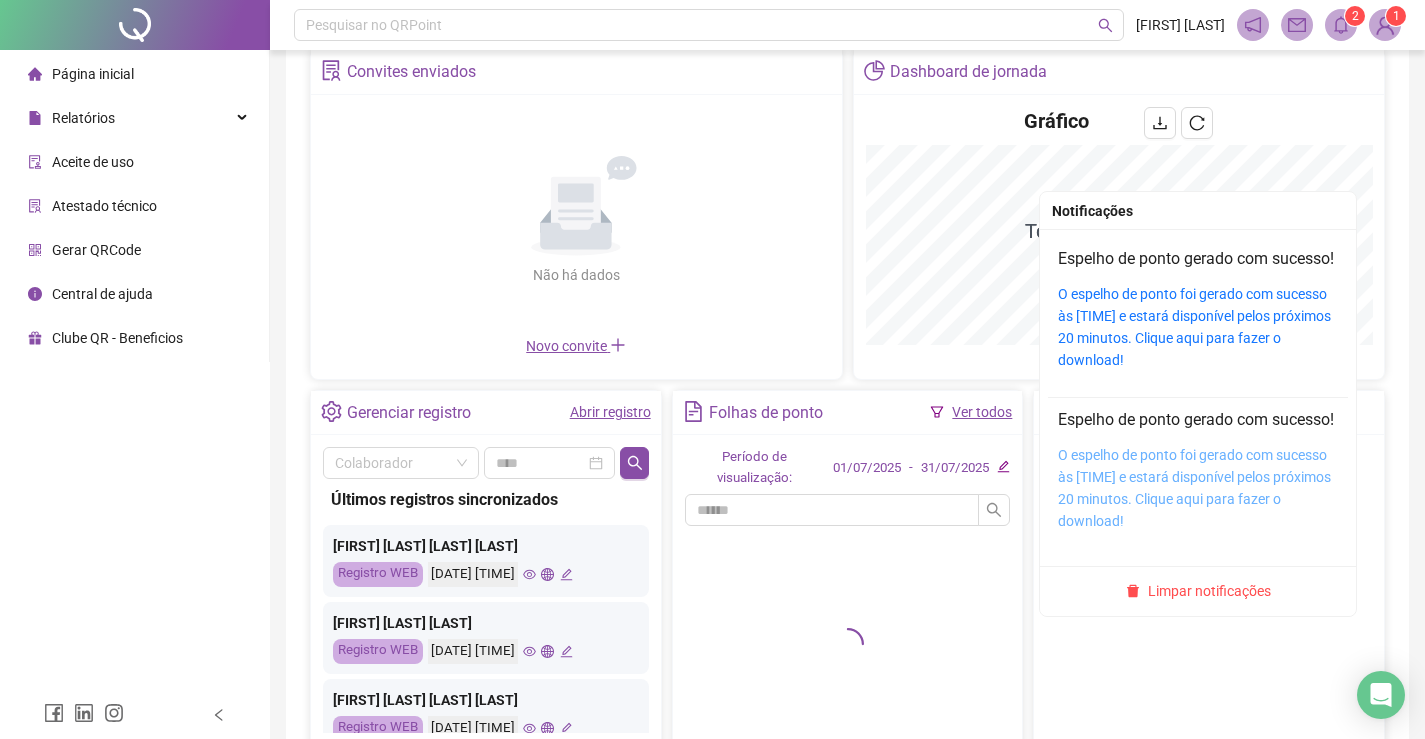 scroll, scrollTop: 244, scrollLeft: 0, axis: vertical 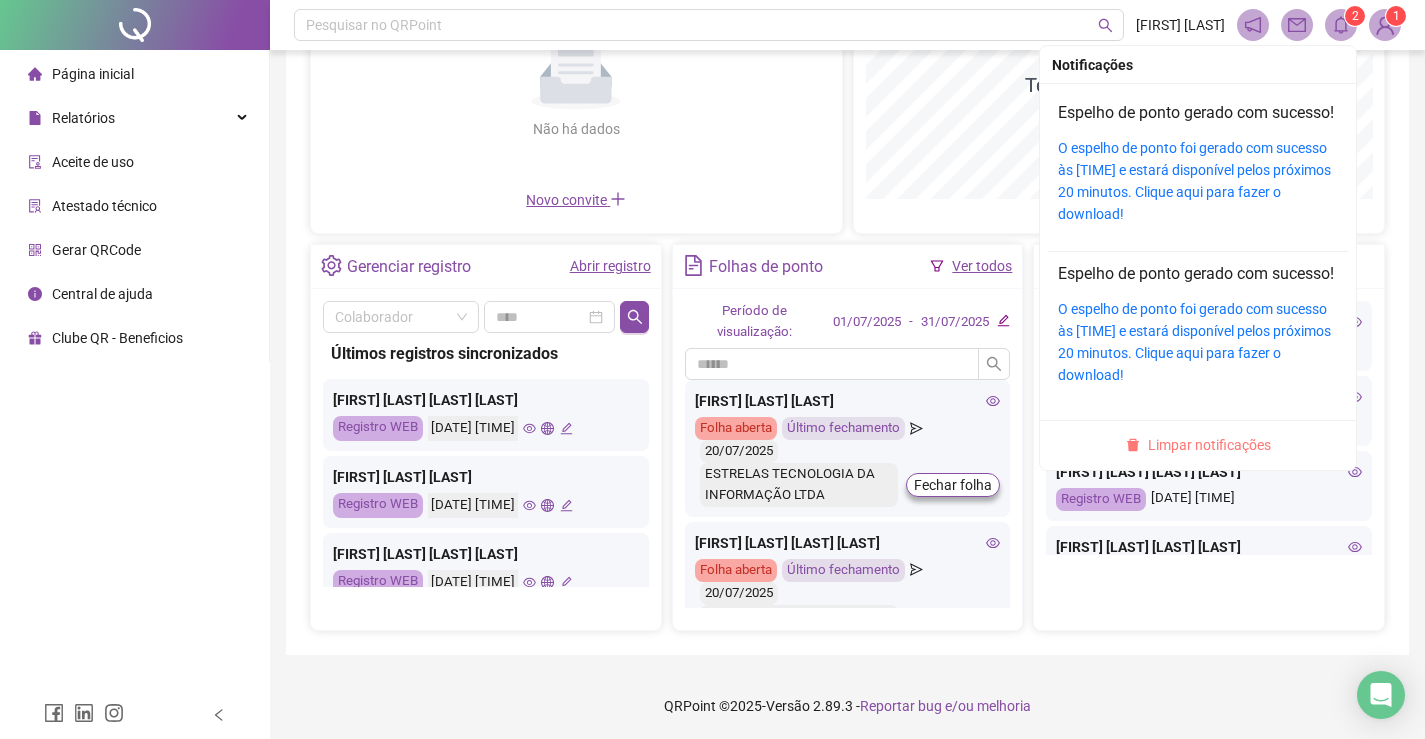 click on "Limpar notificações" at bounding box center (1209, 445) 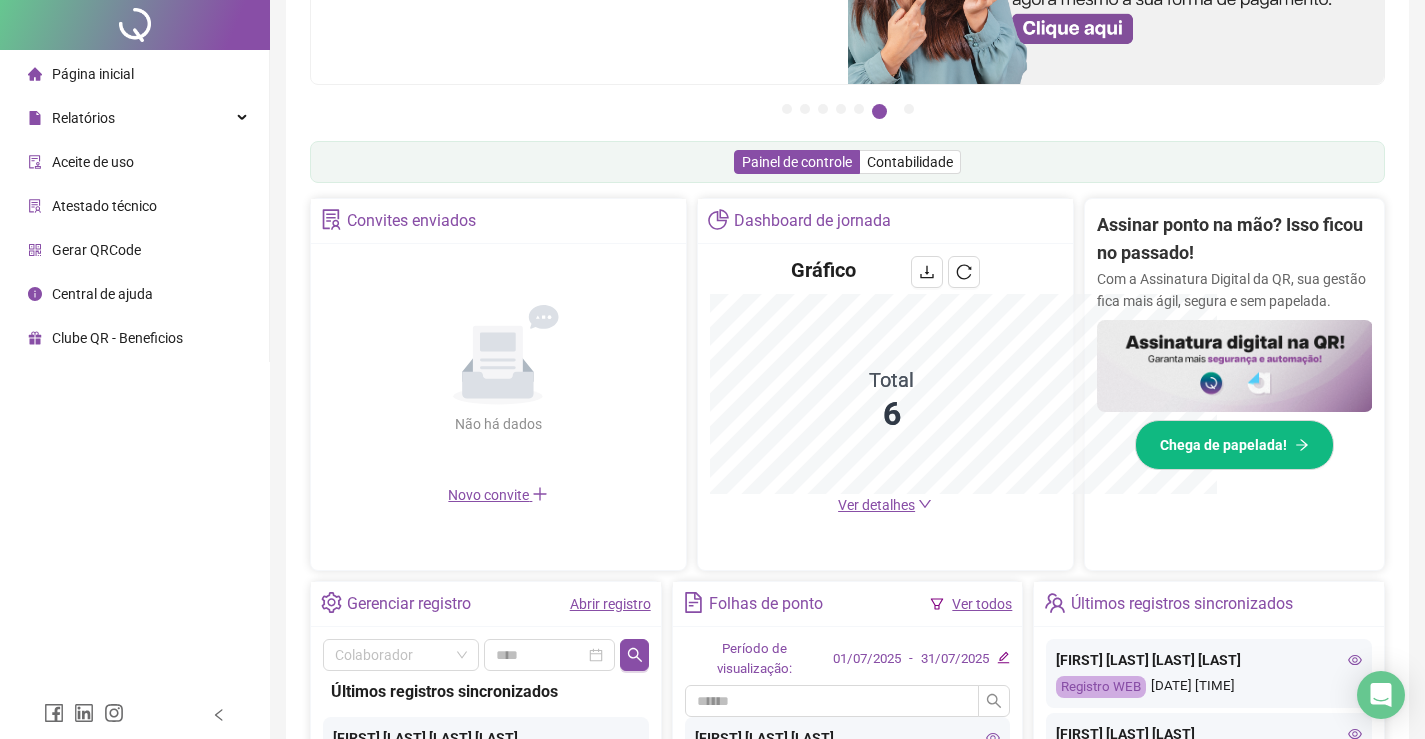 scroll, scrollTop: 0, scrollLeft: 0, axis: both 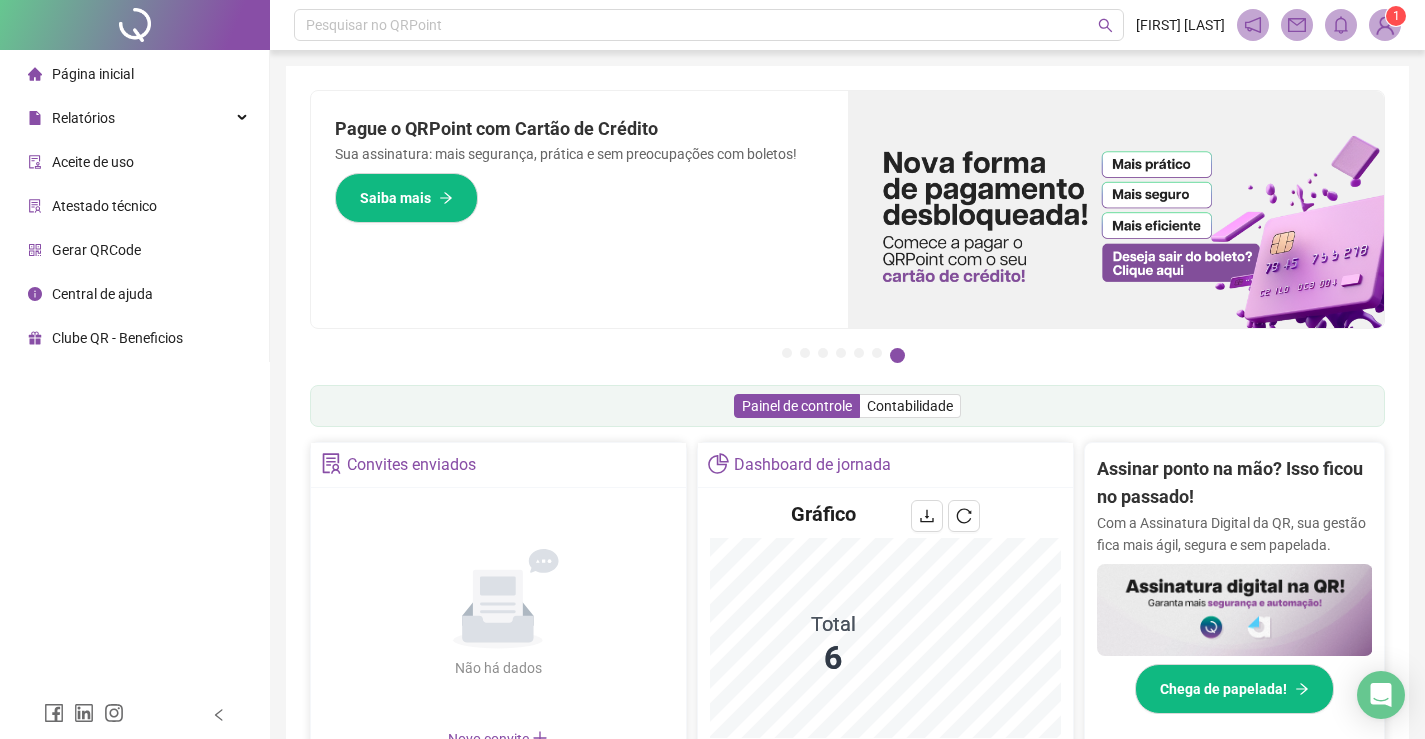 drag, startPoint x: 1004, startPoint y: 400, endPoint x: 1005, endPoint y: 412, distance: 12.0415945 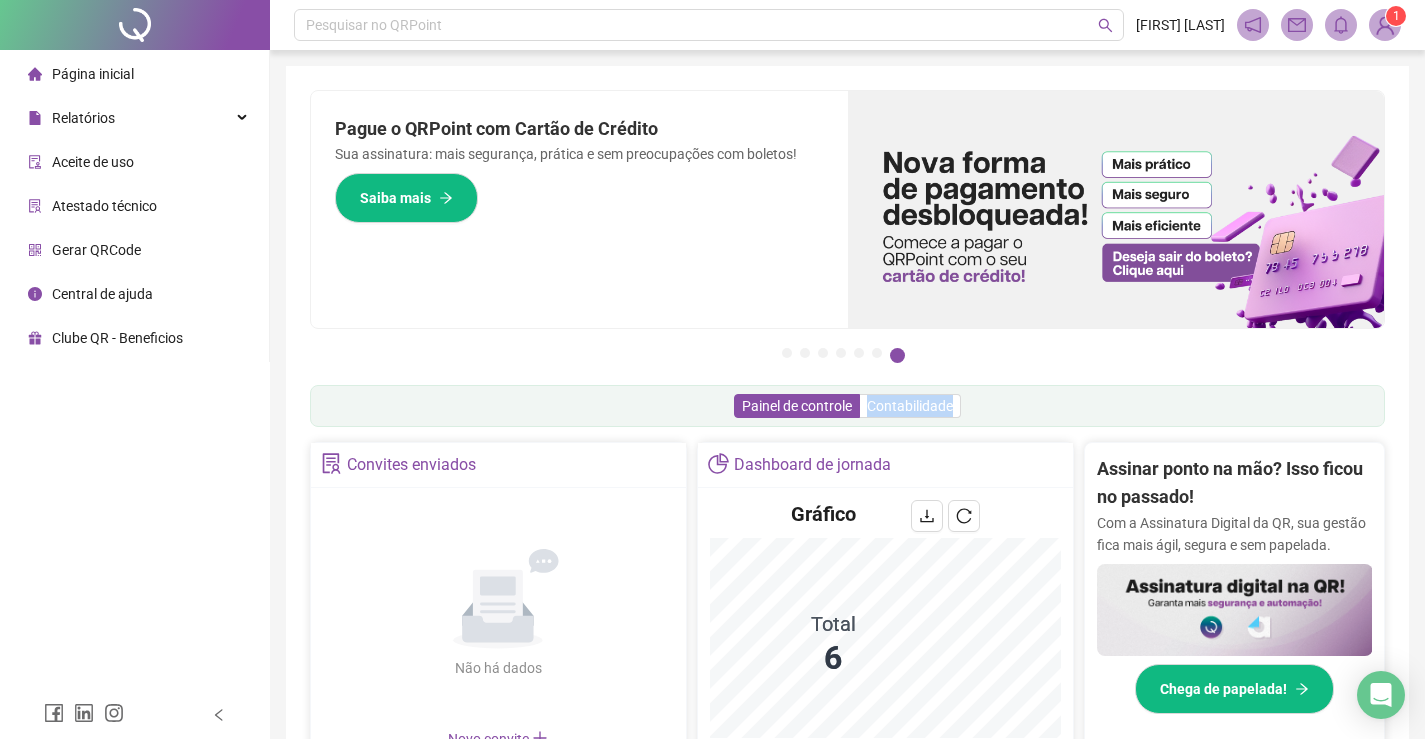 click on "Painel de controle Contabilidade" at bounding box center [847, 406] 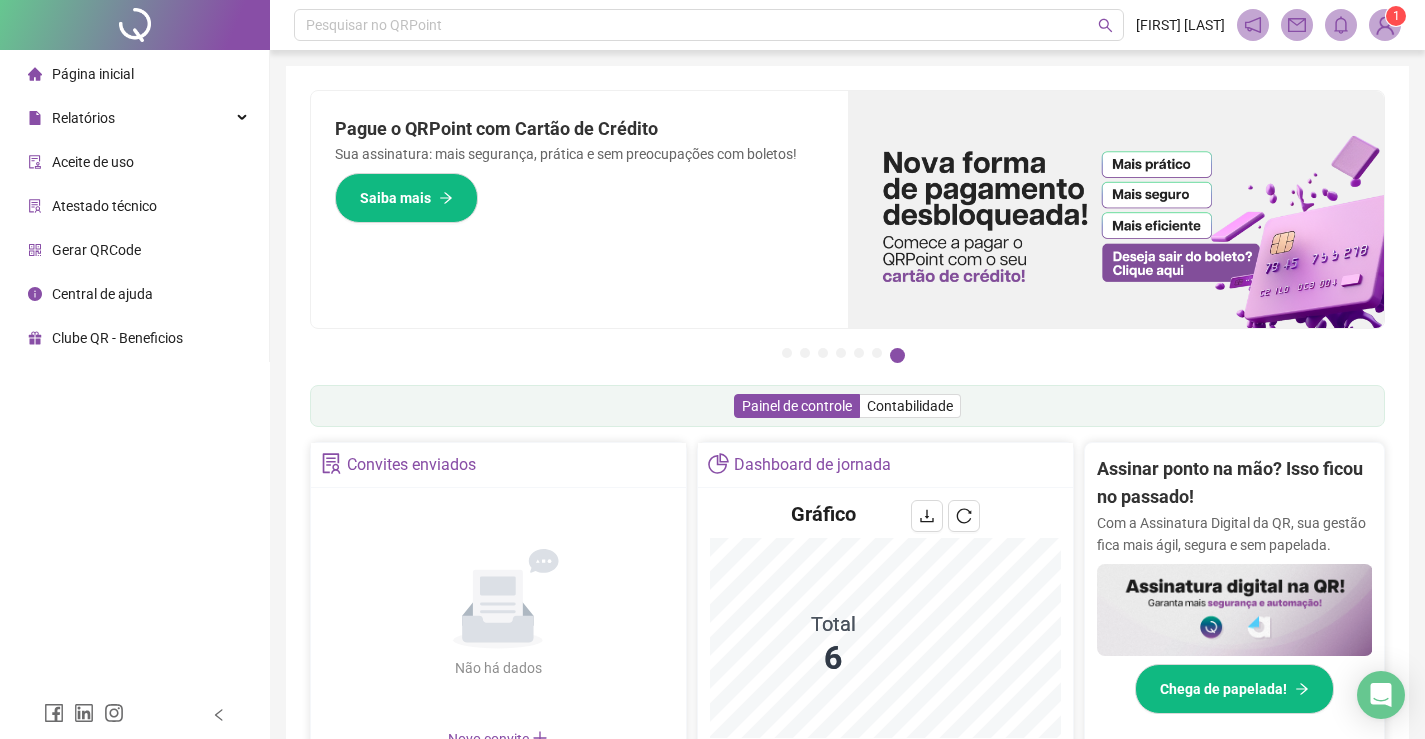 click on "Painel de controle Contabilidade" at bounding box center (847, 406) 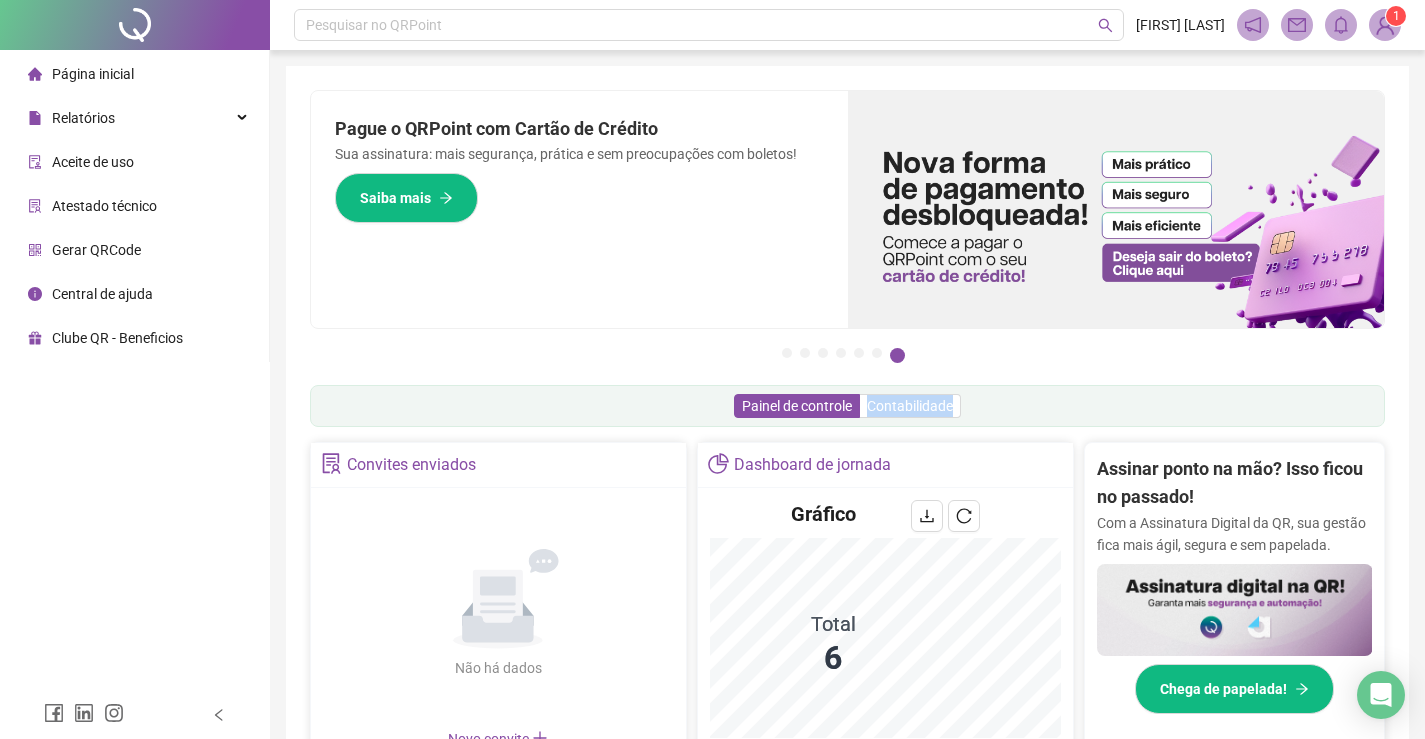 click on "Painel de controle Contabilidade" at bounding box center (847, 406) 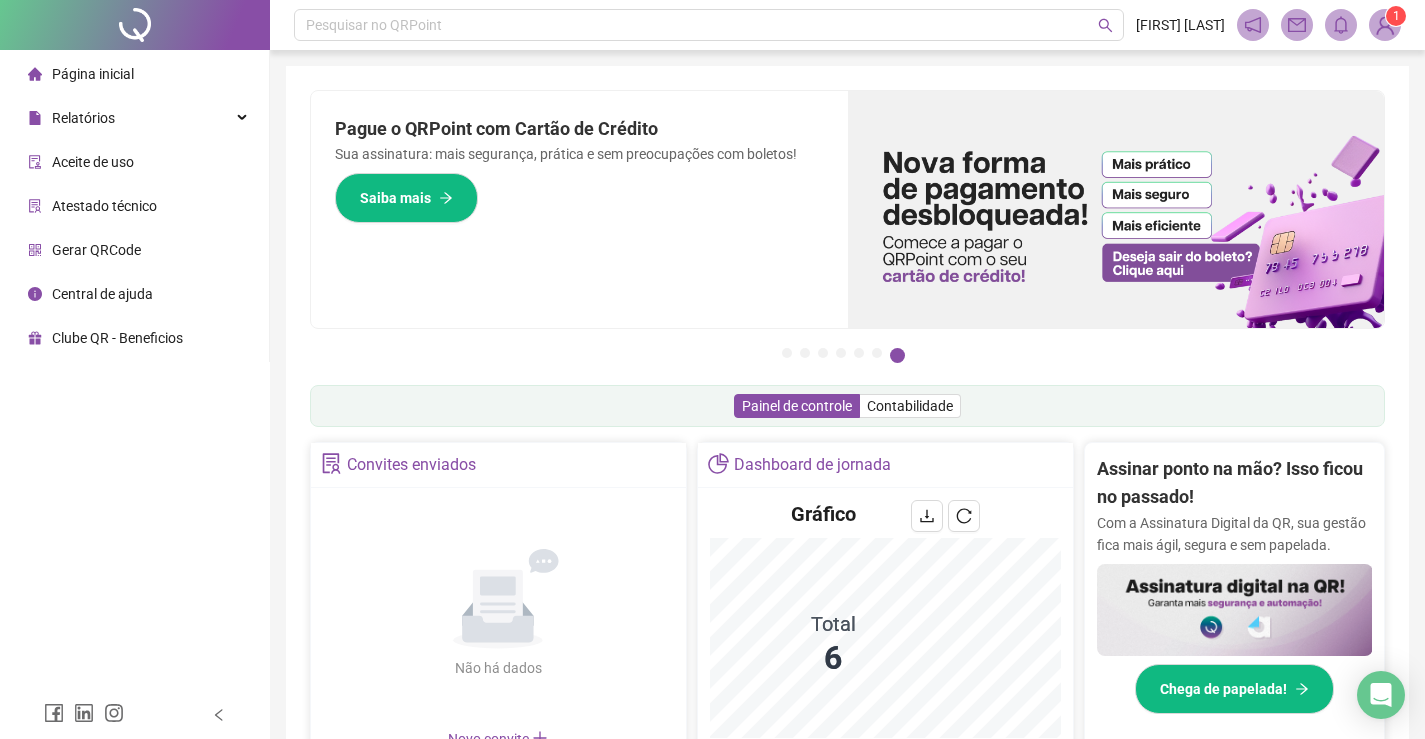 click on "Painel de controle Contabilidade" at bounding box center [847, 406] 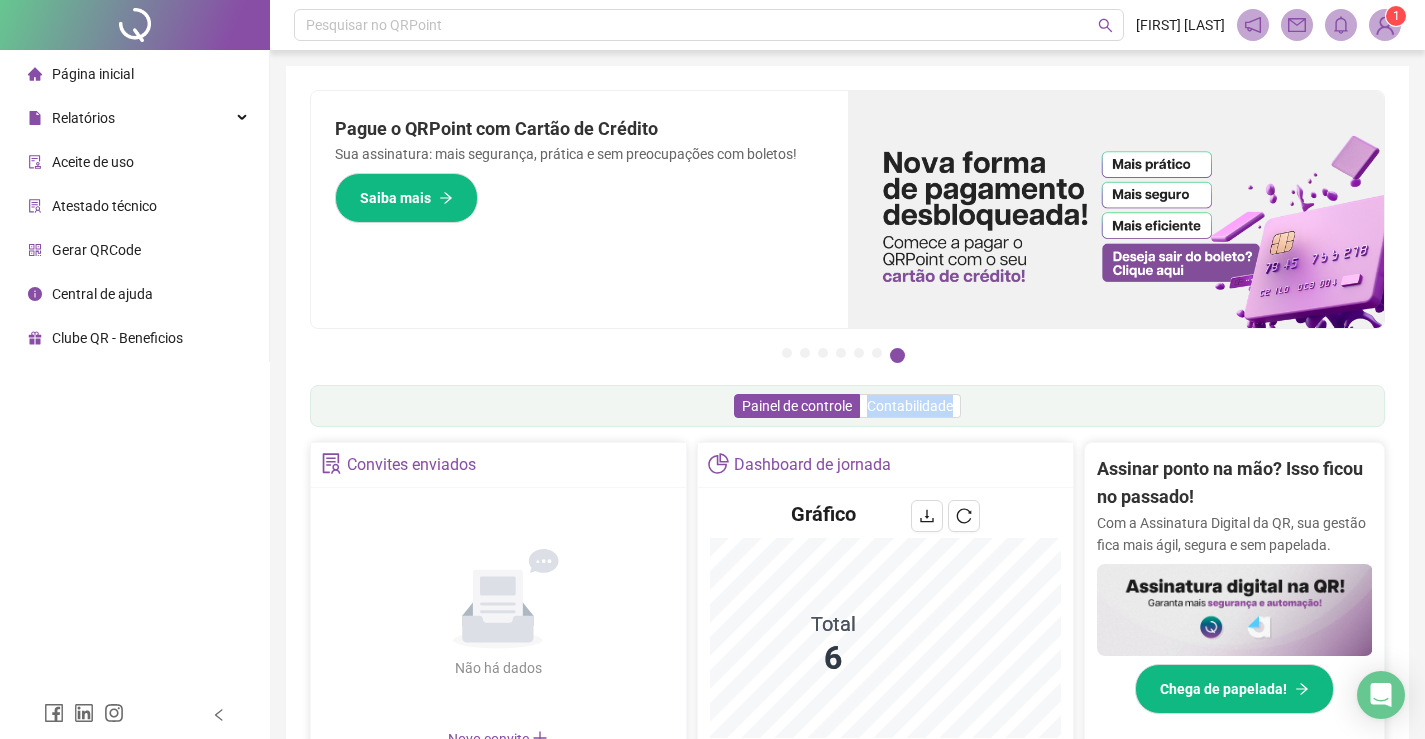 click on "Painel de controle Contabilidade" at bounding box center [847, 406] 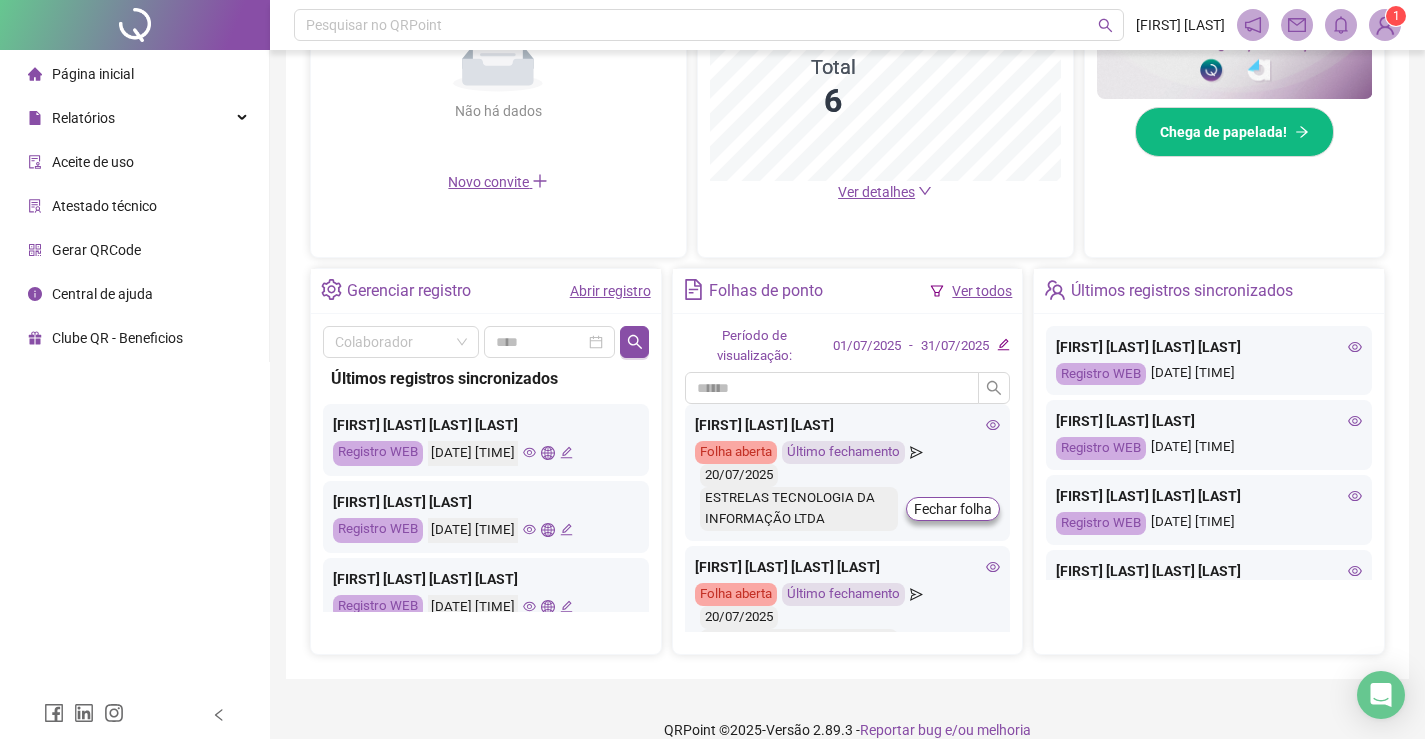 scroll, scrollTop: 583, scrollLeft: 0, axis: vertical 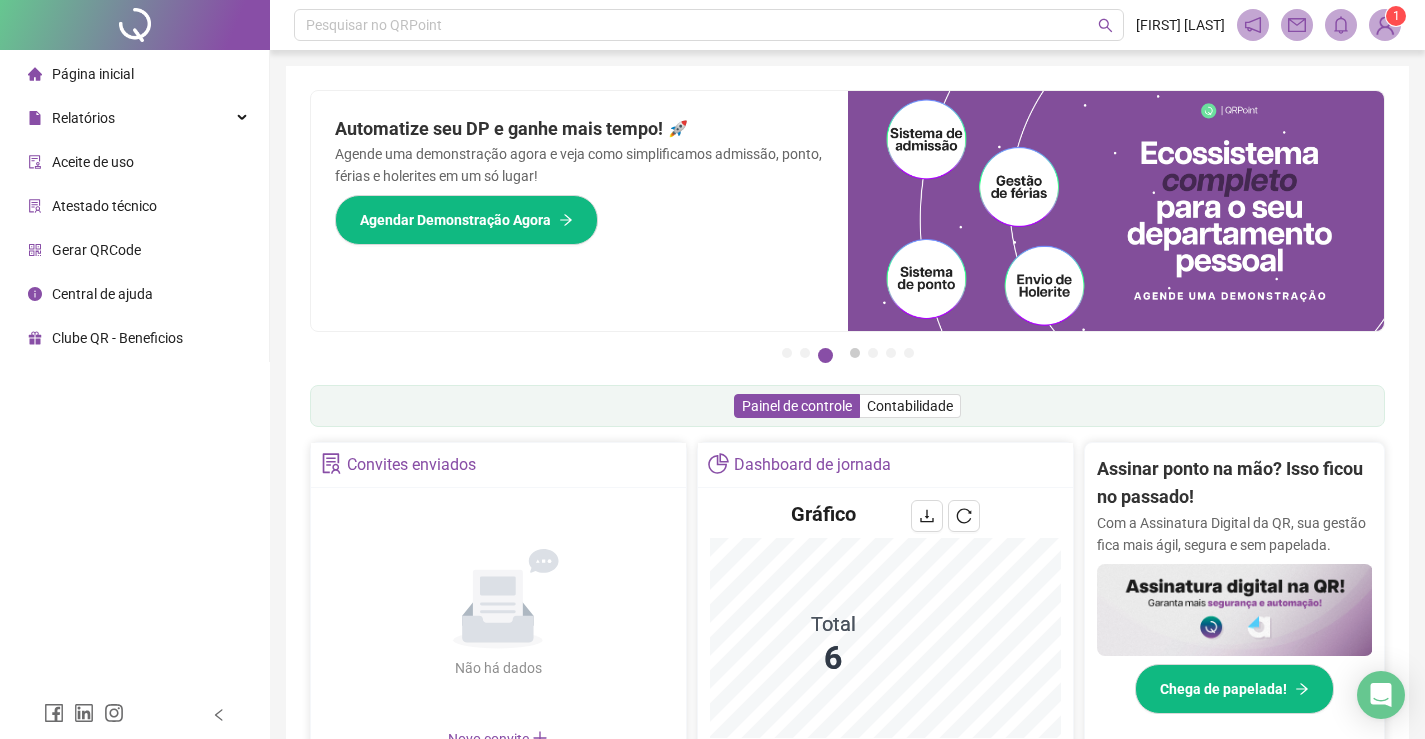 click on "4" at bounding box center [855, 353] 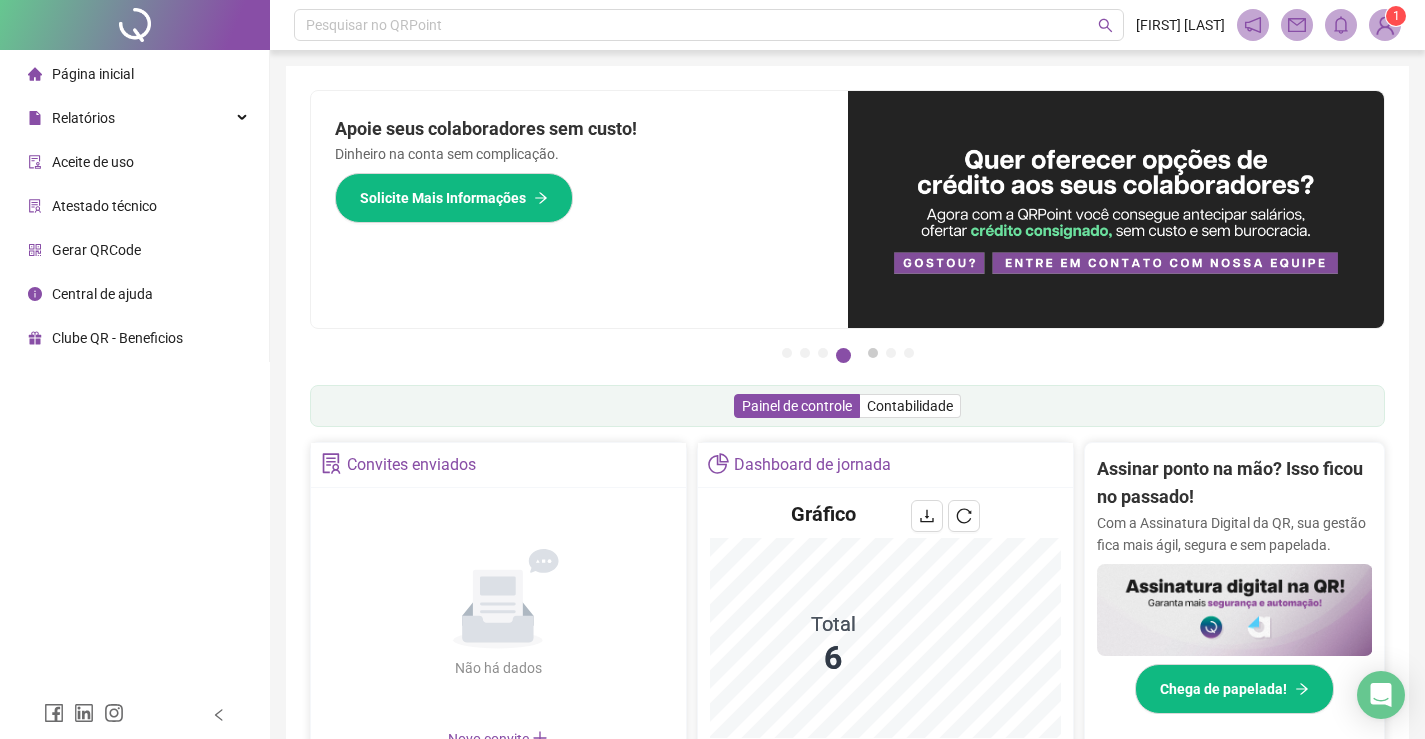 click on "5" at bounding box center (873, 353) 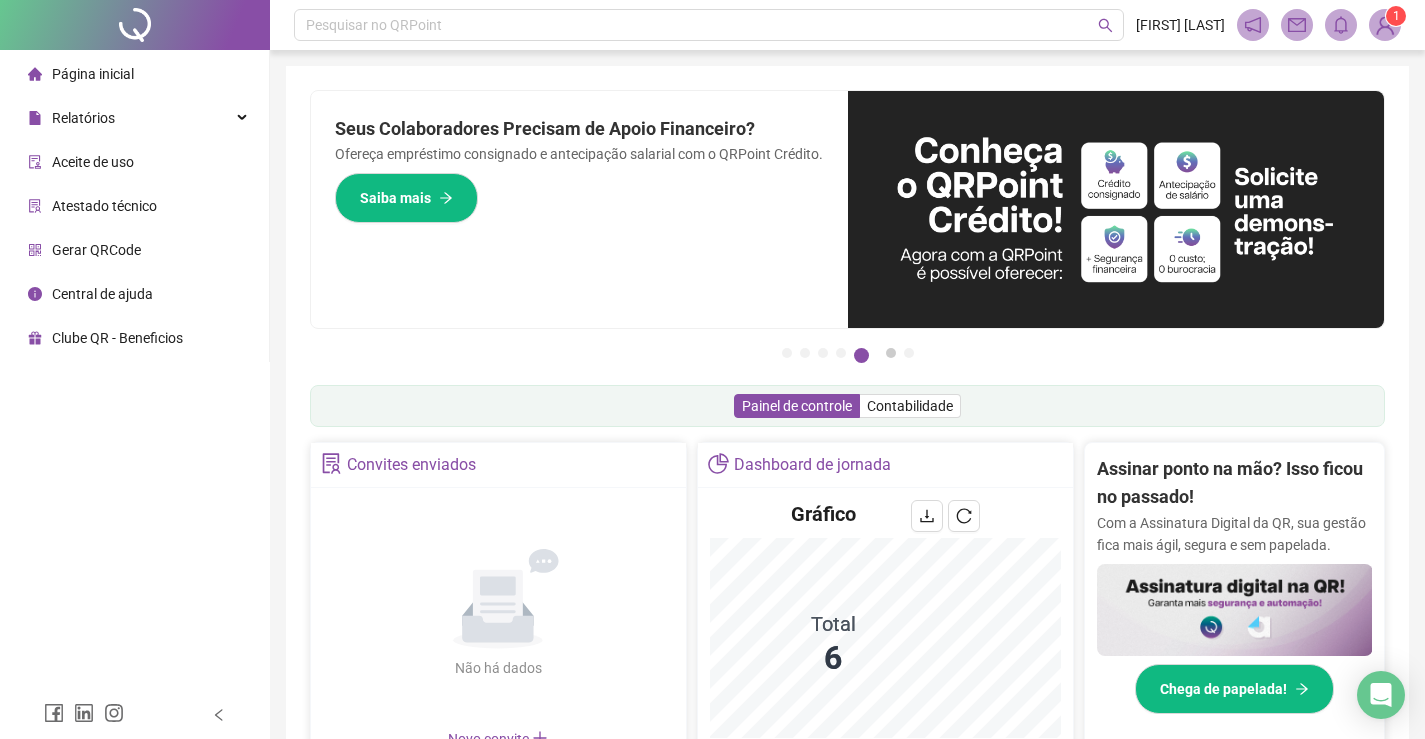 click on "6" at bounding box center [891, 353] 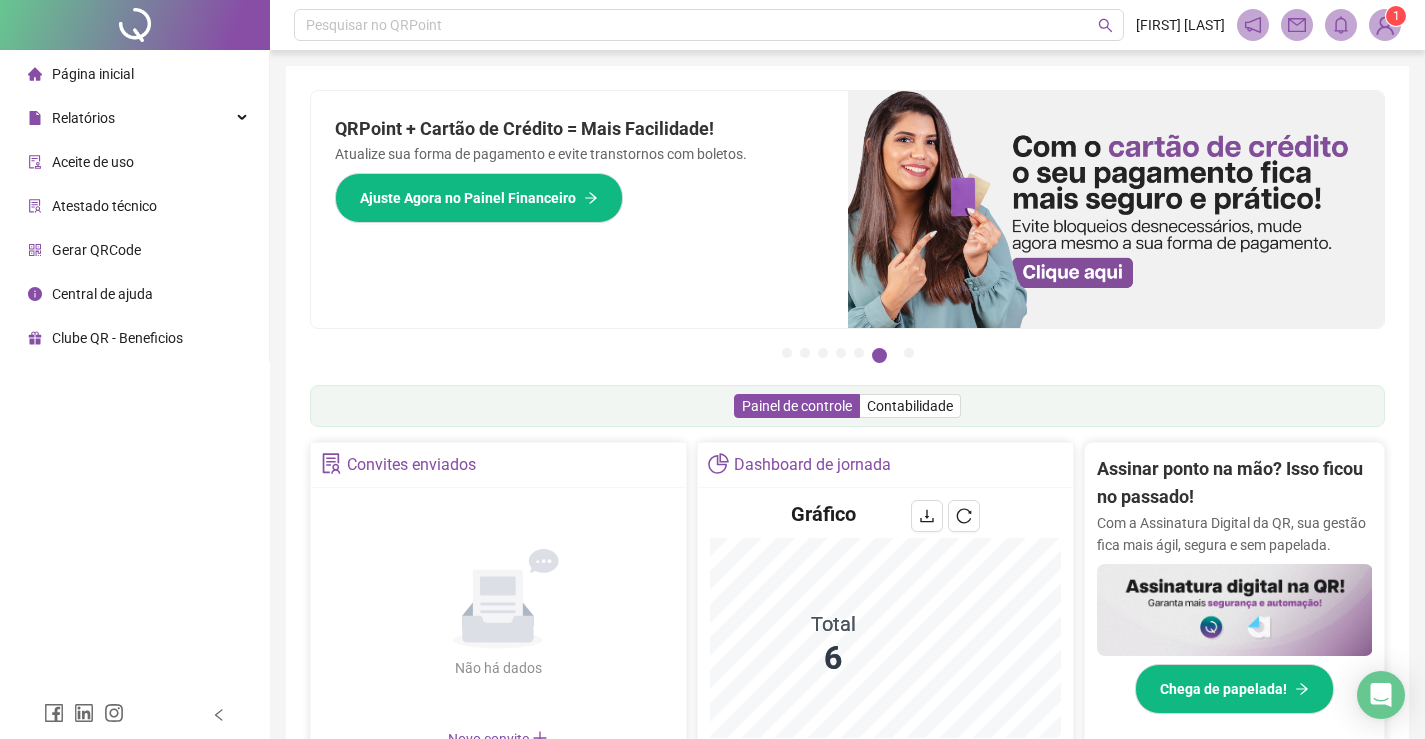 click on "Pague o QRPoint com Cartão de Crédito Sua assinatura: mais segurança, prática e sem preocupações com boletos! Saiba mais Sua folha de pagamento, mais simples do que nunca! Com a Folha de Pagamento QR, você faz tudo em um só lugar: da admissão à geração da folha. Agilidade, integração e segurança em um único ecossistema. Conheça a QRFolha agora 🔍 Precisa de Ajuda? Conte com o Suporte da QRPoint! Encontre respostas rápidas e eficientes em nosso Guia Prático de Suporte. Acesse agora e descubra todos os nossos canais de atendimento! 🚀 Saiba Mais Automatize seu DP e ganhe mais tempo! 🚀 Agende uma demonstração agora e veja como simplificamos admissão, ponto, férias e holerites em um só lugar! Agendar Demonstração Agora Apoie seus colaboradores sem custo! Dinheiro na conta sem complicação. Solicite Mais Informações Seus Colaboradores Precisam de Apoio Financeiro? Ofereça empréstimo consignado e antecipação salarial com o QRPoint Crédito. Saiba mais Saiba mais Saiba Mais 1" at bounding box center [847, 230] 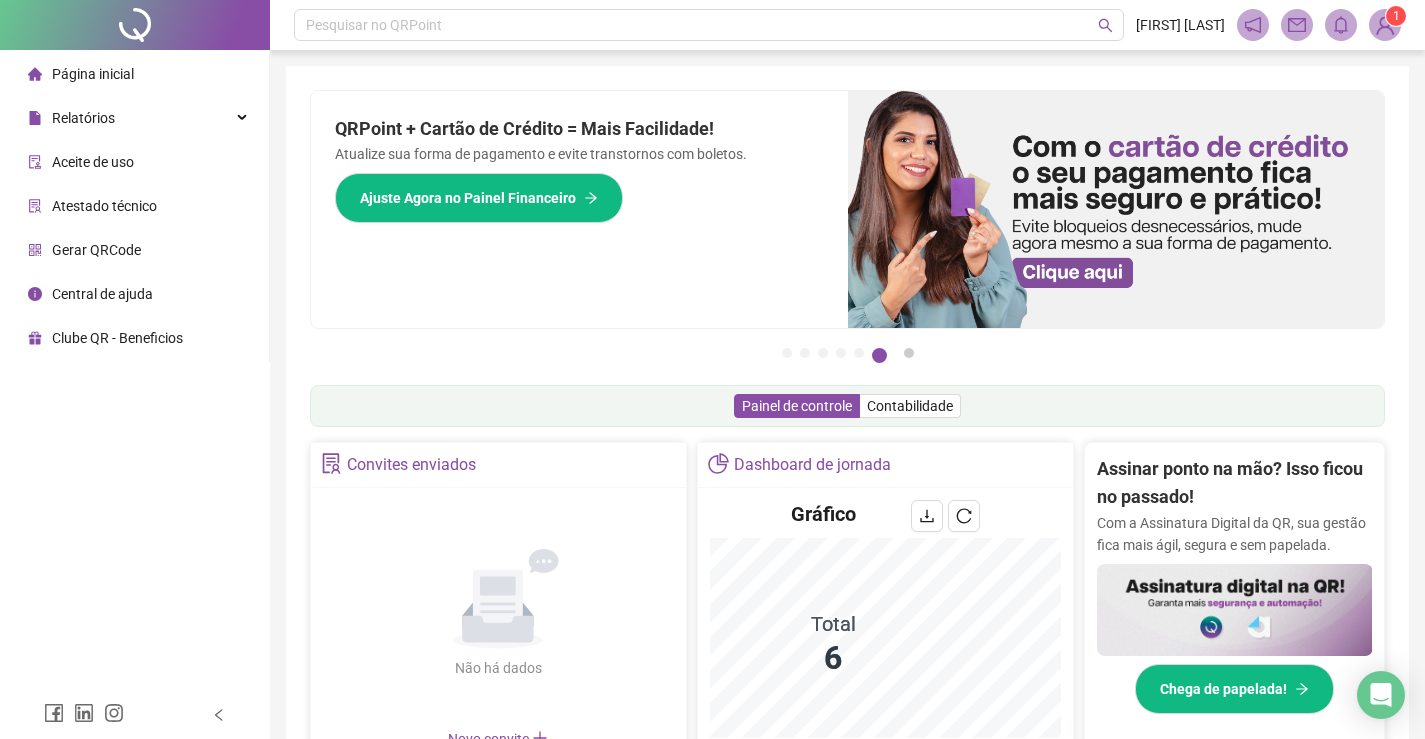 click on "7" at bounding box center (909, 353) 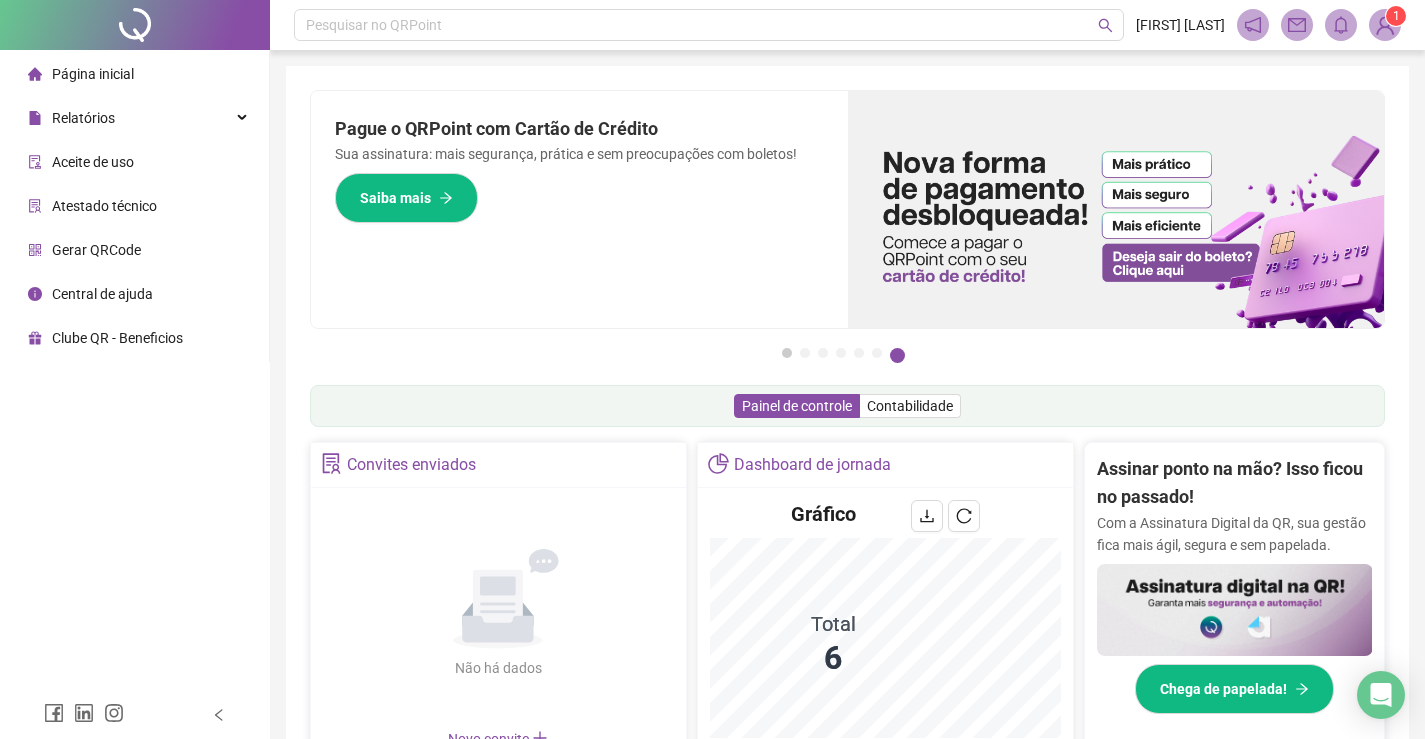 click on "1" at bounding box center (787, 353) 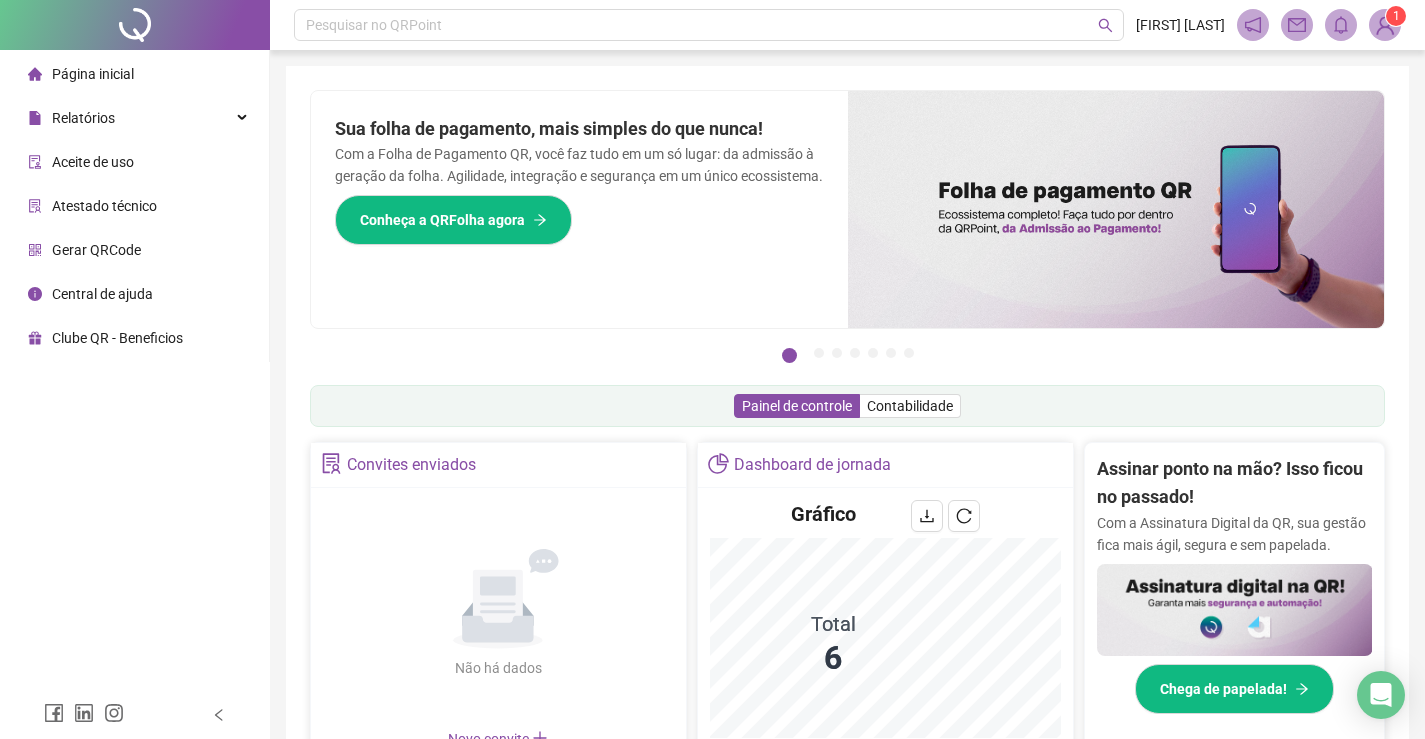 click on "Pague o QRPoint com Cartão de Crédito Sua assinatura: mais segurança, prática e sem preocupações com boletos! Saiba mais Sua folha de pagamento, mais simples do que nunca! Com a Folha de Pagamento QR, você faz tudo em um só lugar: da admissão à geração da folha. Agilidade, integração e segurança em um único ecossistema. Conheça a QRFolha agora 🔍 Precisa de Ajuda? Conte com o Suporte da QRPoint! Encontre respostas rápidas e eficientes em nosso Guia Prático de Suporte. Acesse agora e descubra todos os nossos canais de atendimento! 🚀 Saiba Mais Automatize seu DP e ganhe mais tempo! 🚀 Agende uma demonstração agora e veja como simplificamos admissão, ponto, férias e holerites em um só lugar! Agendar Demonstração Agora Apoie seus colaboradores sem custo! Dinheiro na conta sem complicação. Solicite Mais Informações Seus Colaboradores Precisam de Apoio Financeiro? Ofereça empréstimo consignado e antecipação salarial com o QRPoint Crédito. Saiba mais Saiba mais Saiba Mais 1" at bounding box center (847, 230) 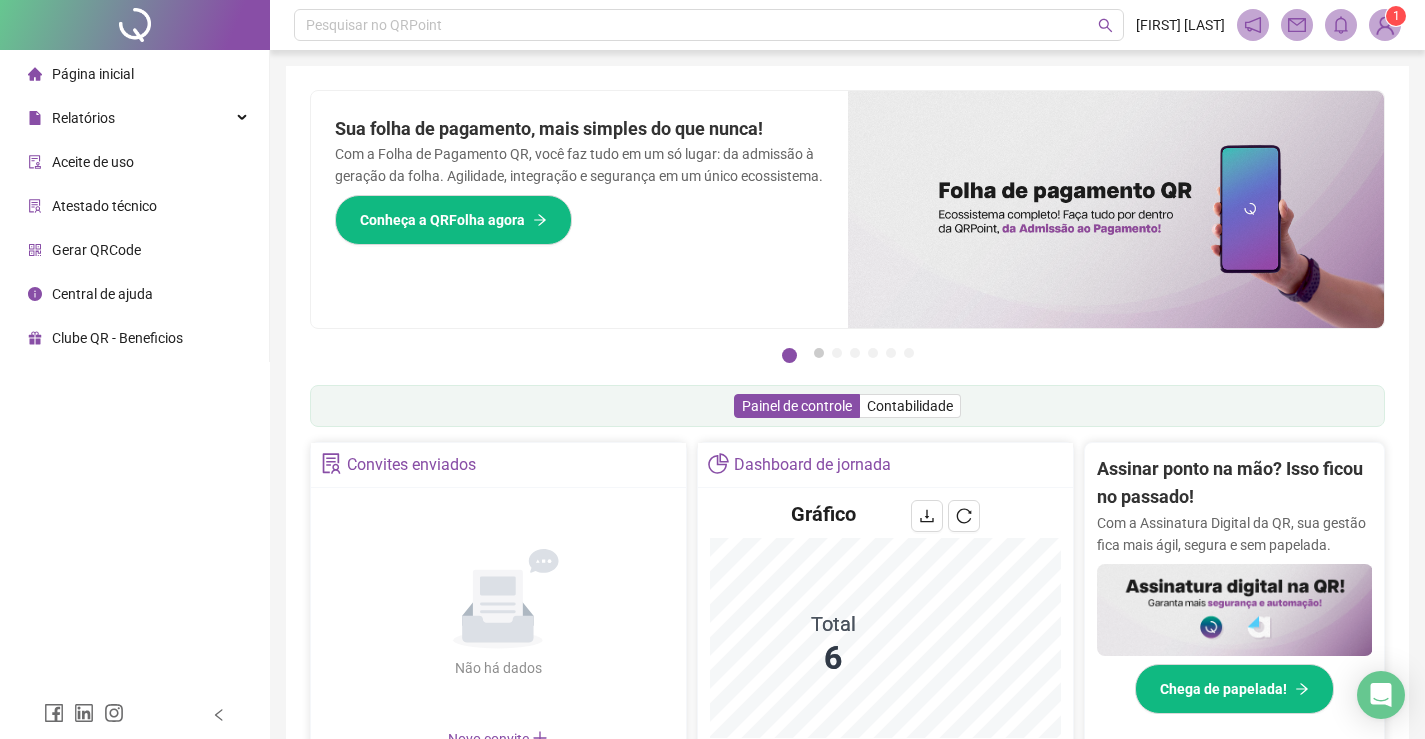 click on "2" at bounding box center [819, 353] 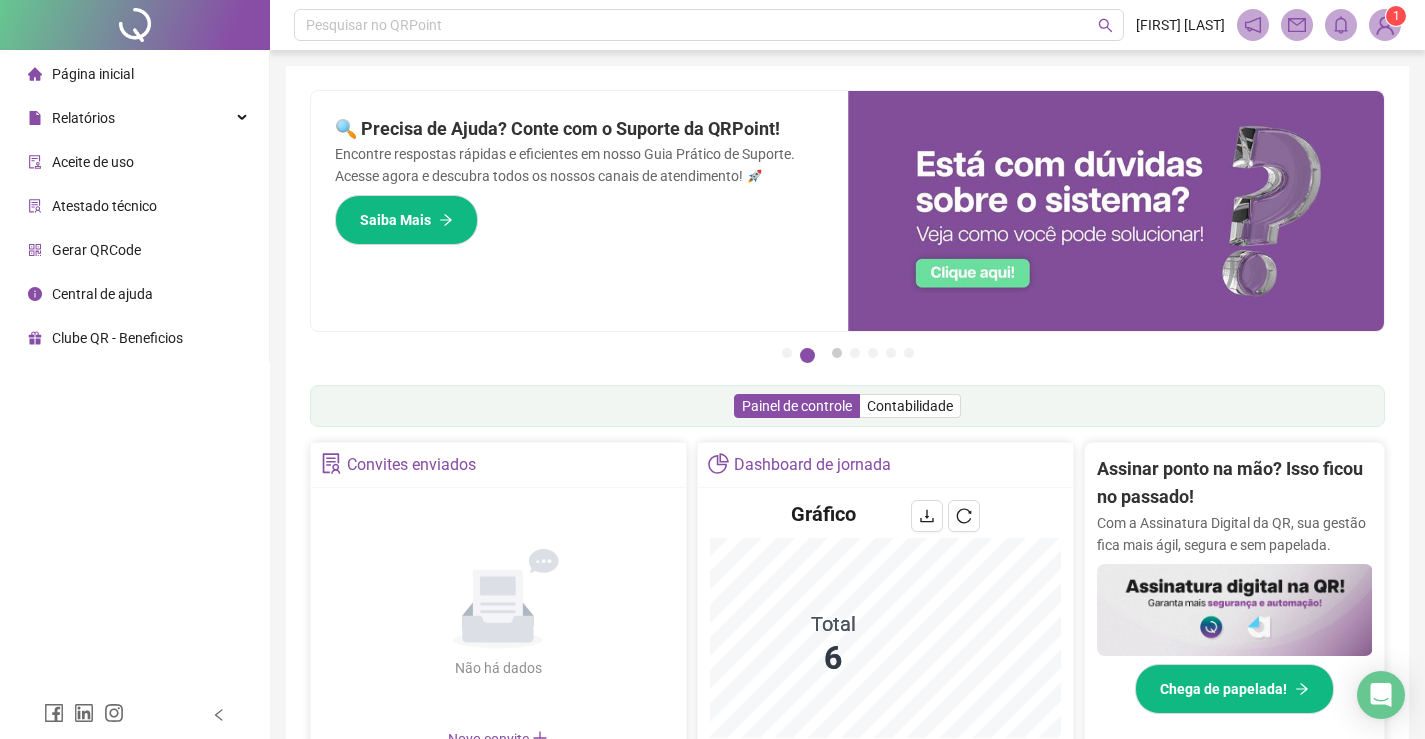 click on "3" at bounding box center (837, 353) 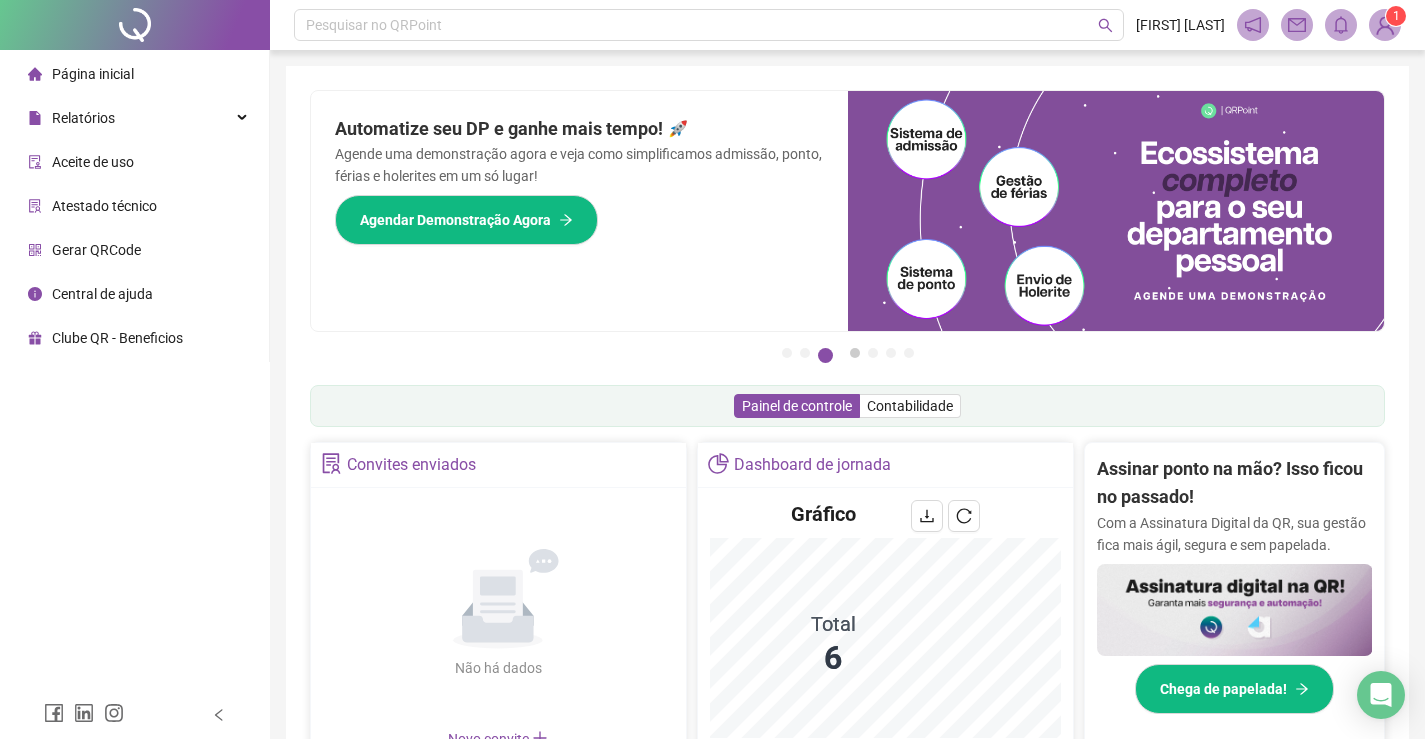 click on "4" at bounding box center (855, 353) 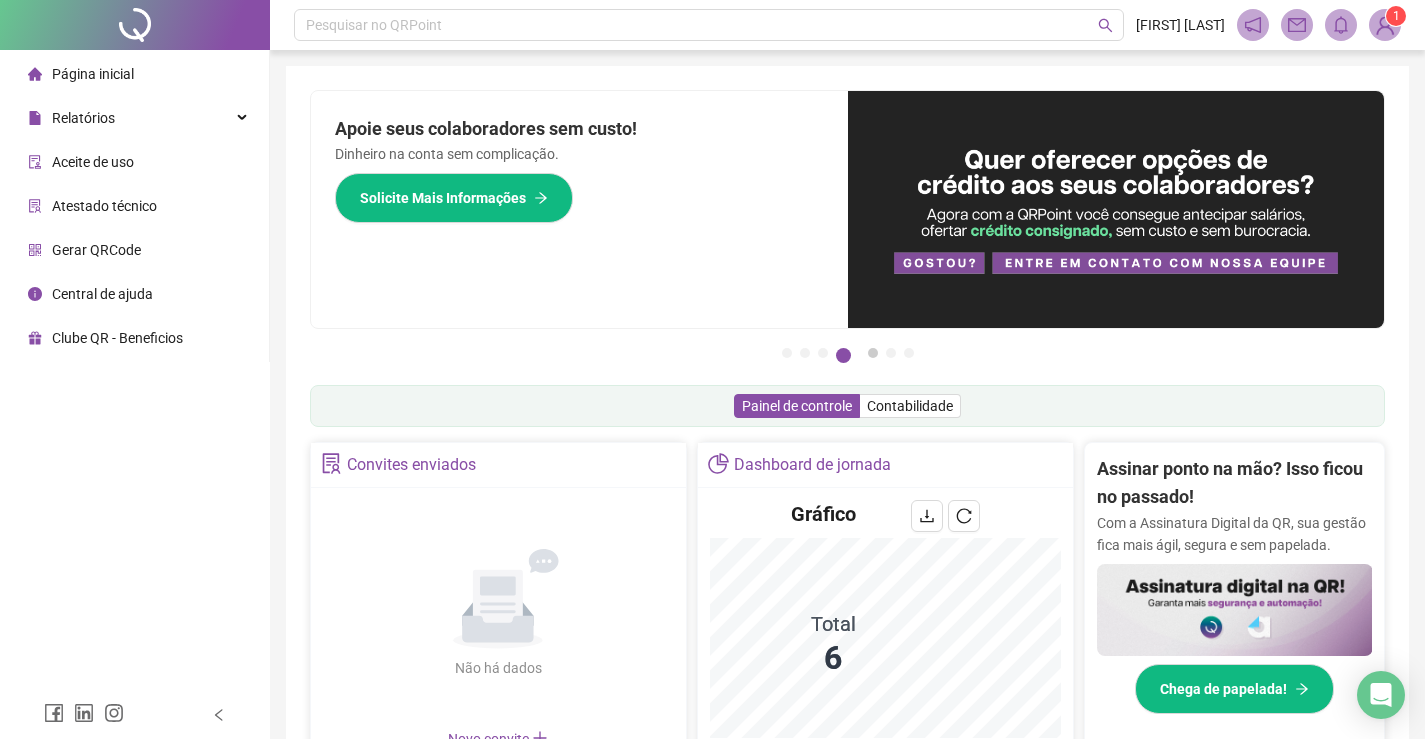 click on "5" at bounding box center (873, 353) 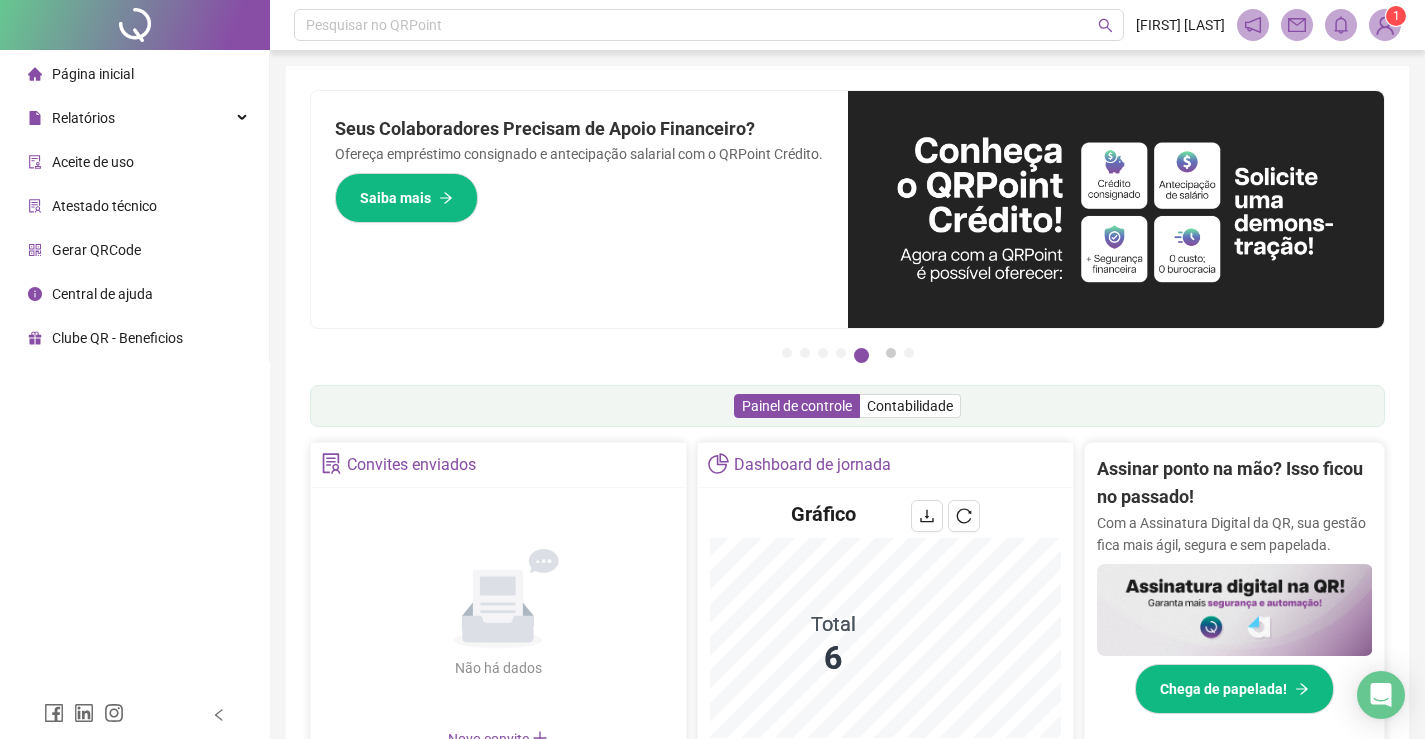 click on "6" at bounding box center (891, 353) 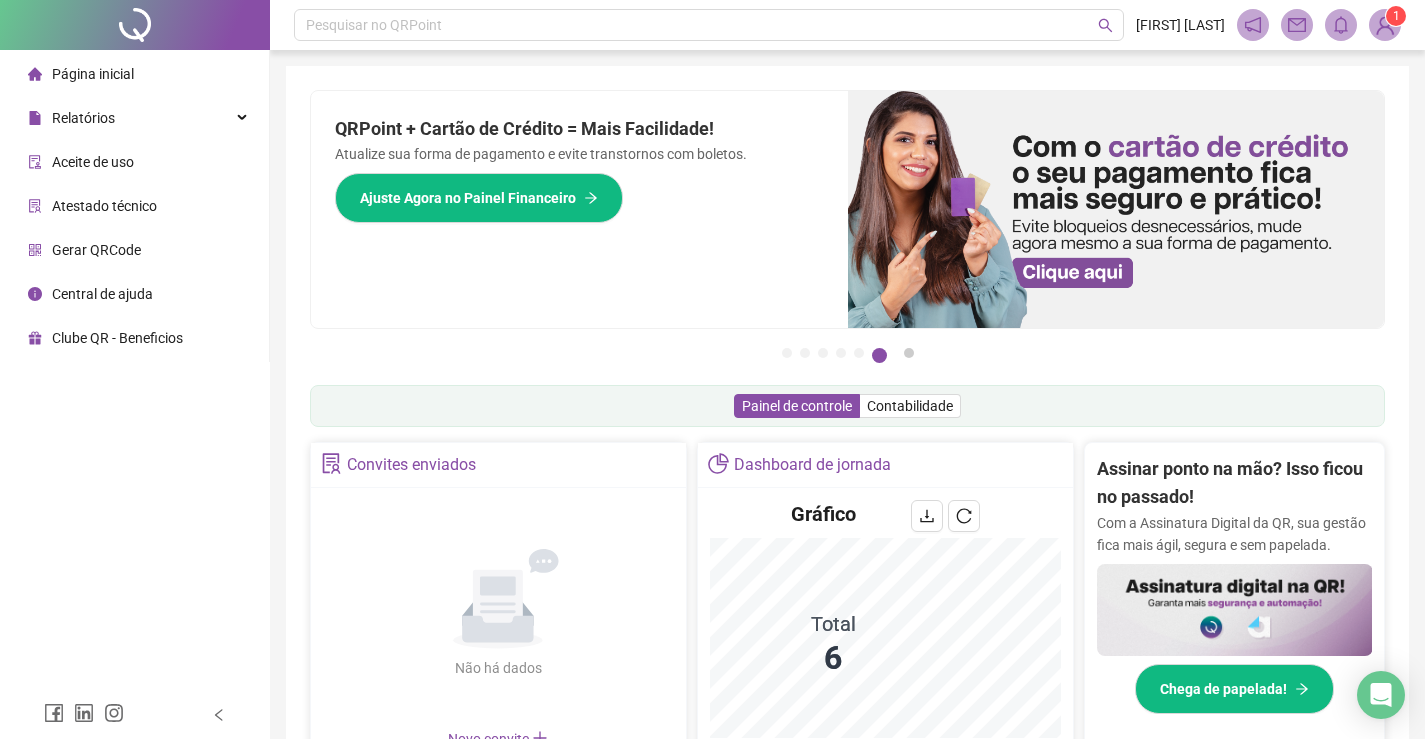 click on "7" at bounding box center (909, 353) 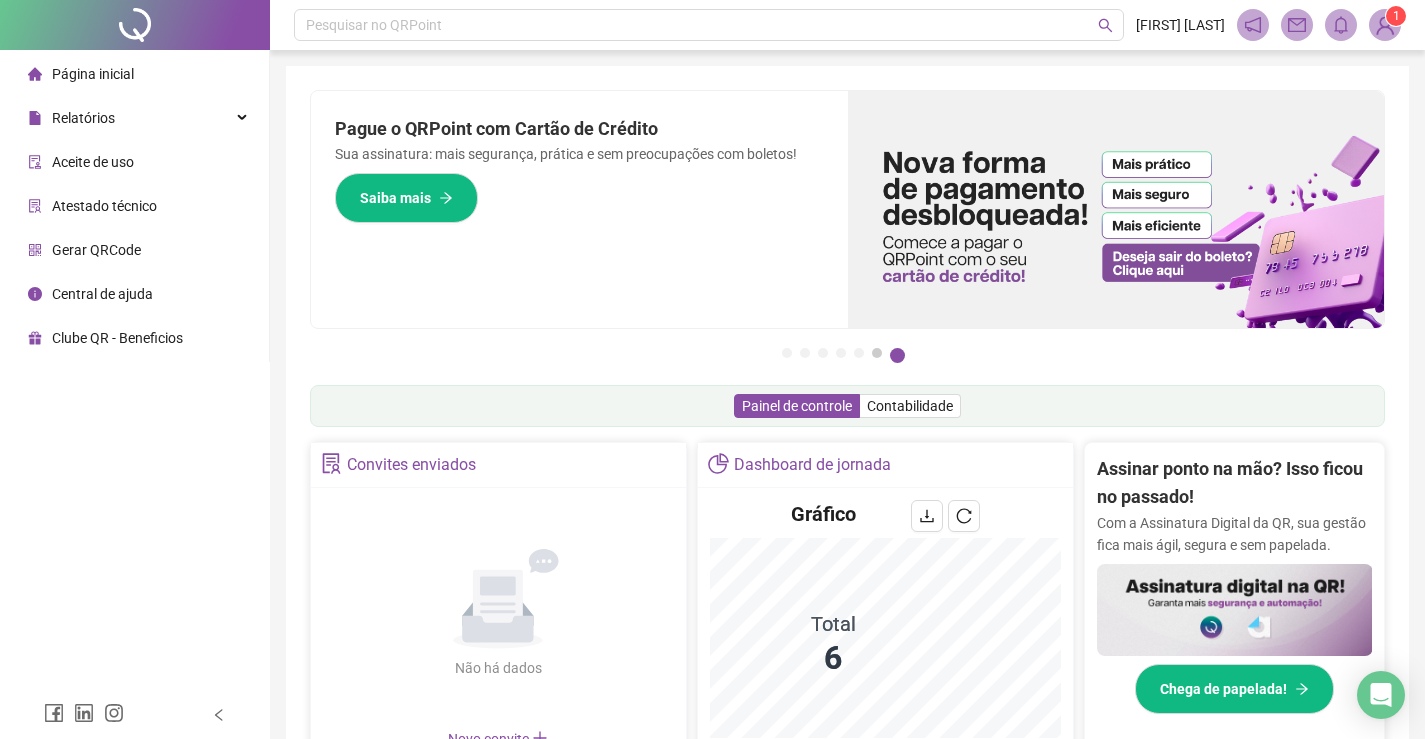 drag, startPoint x: 888, startPoint y: 353, endPoint x: 872, endPoint y: 353, distance: 16 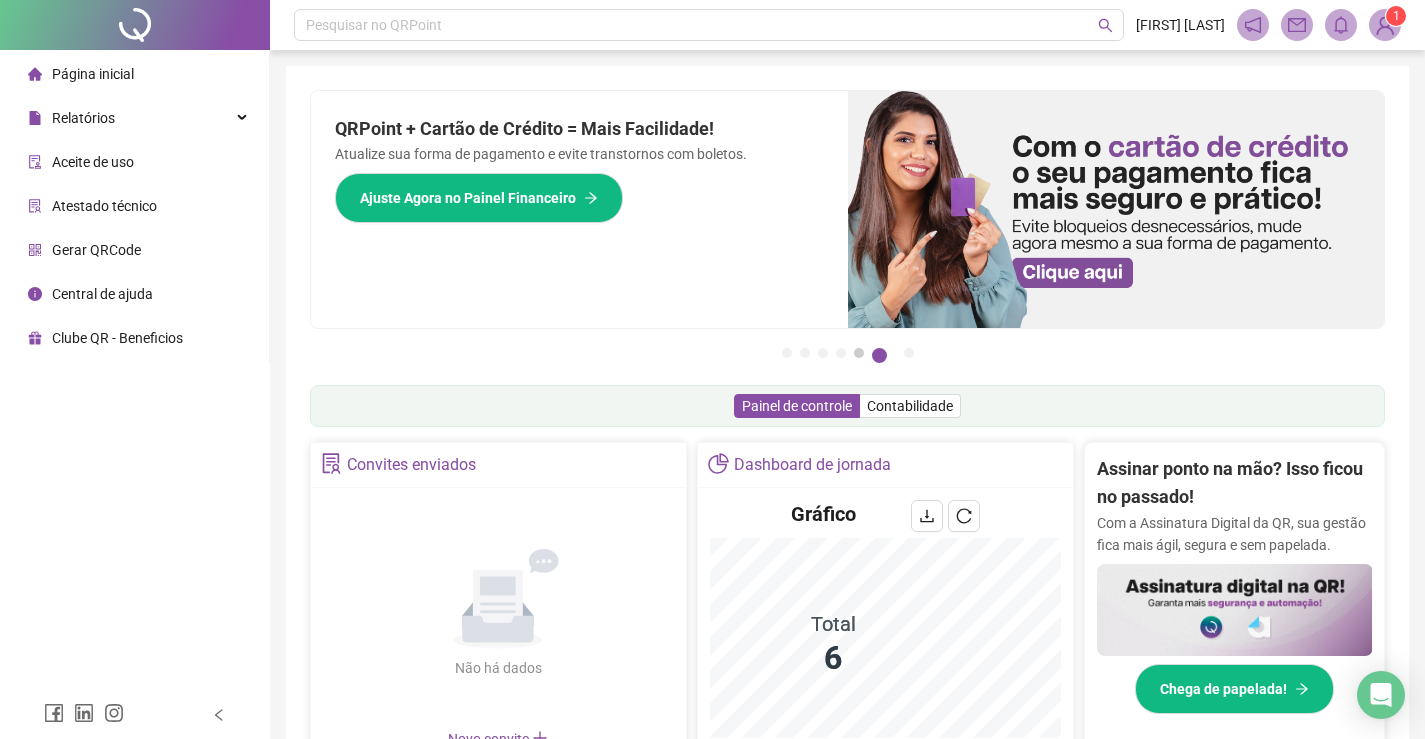 click on "5" at bounding box center (859, 353) 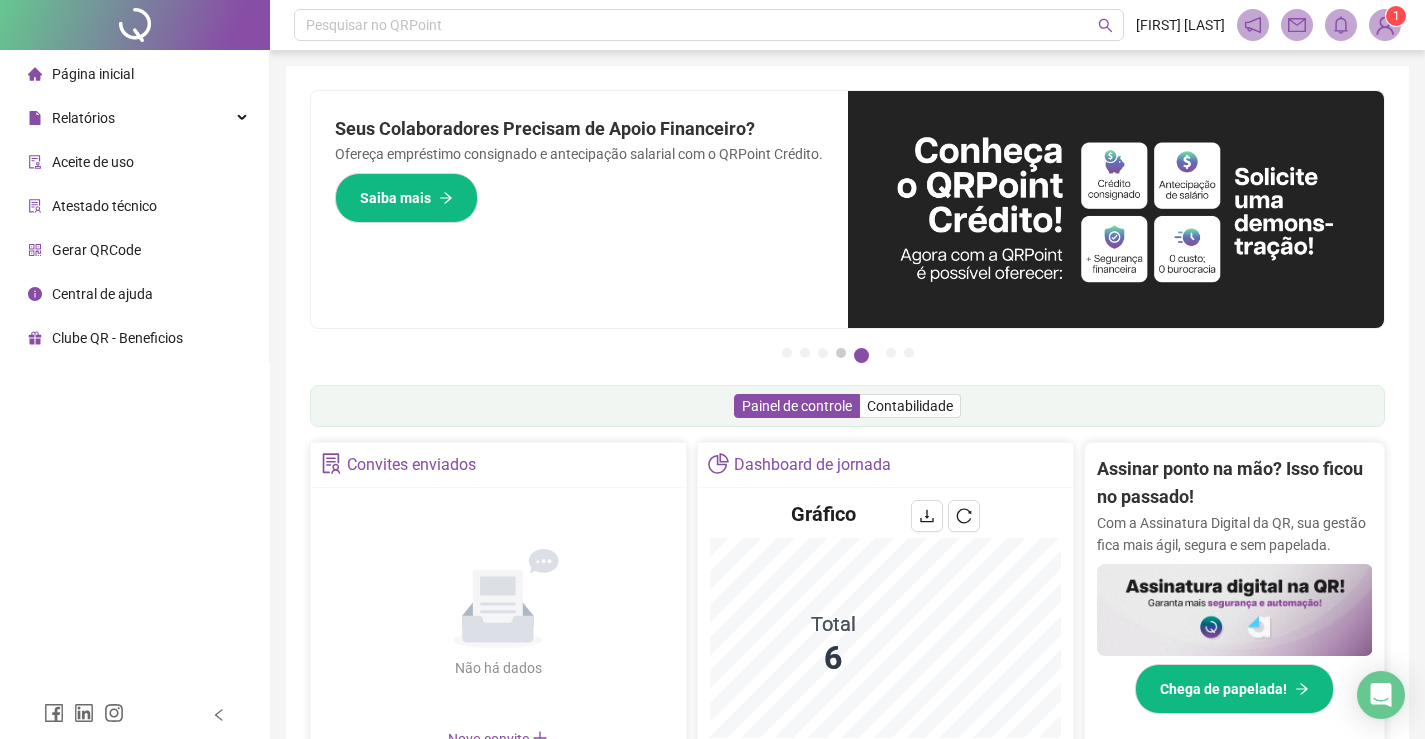 click on "4" at bounding box center (841, 353) 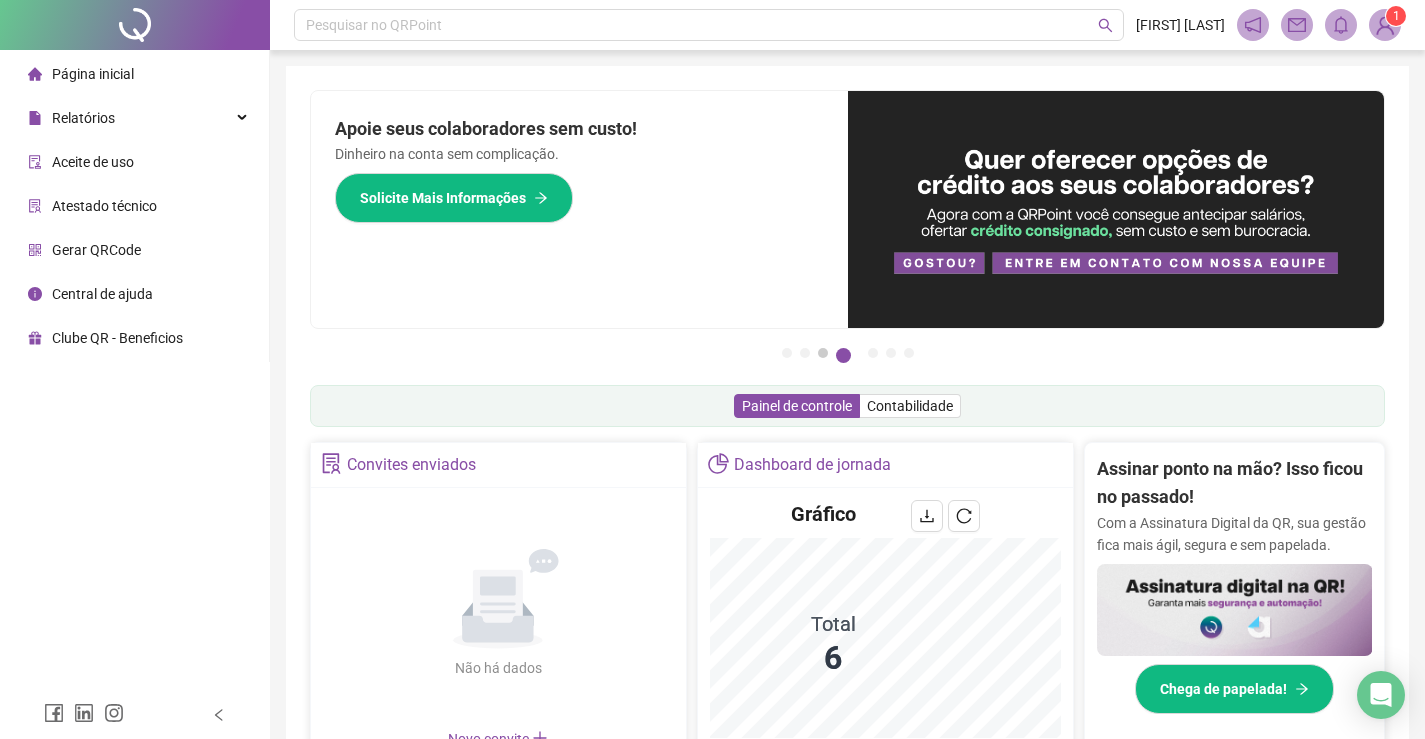 click on "3" at bounding box center [823, 353] 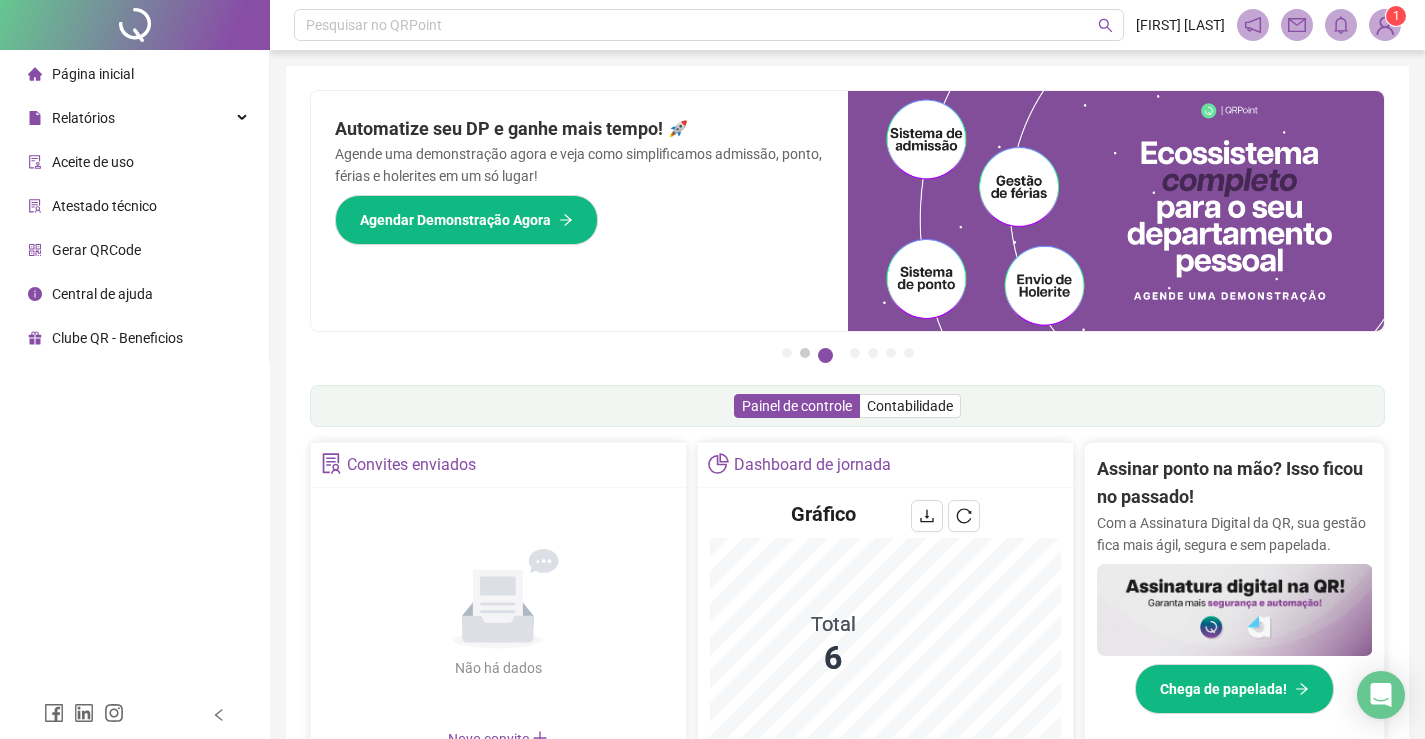 click on "2" at bounding box center [805, 353] 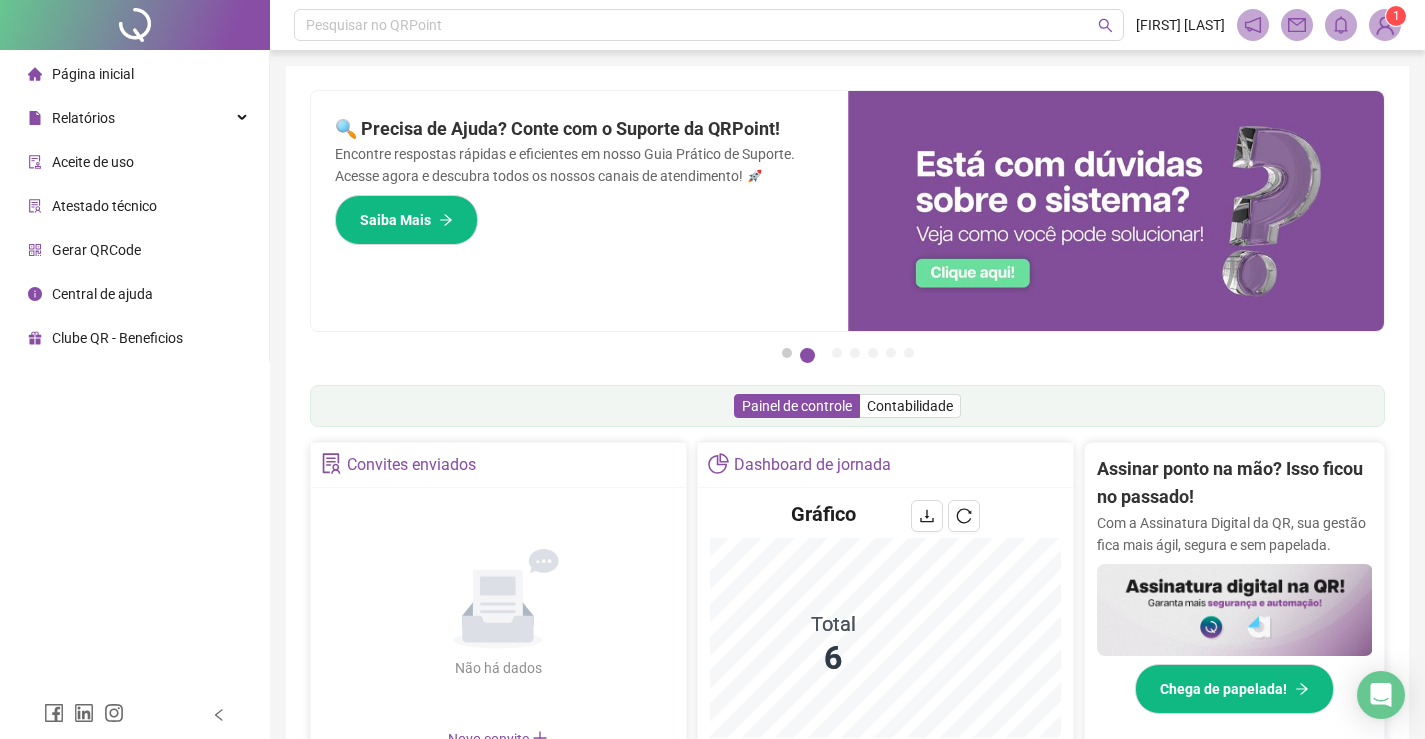 click on "1" at bounding box center (787, 353) 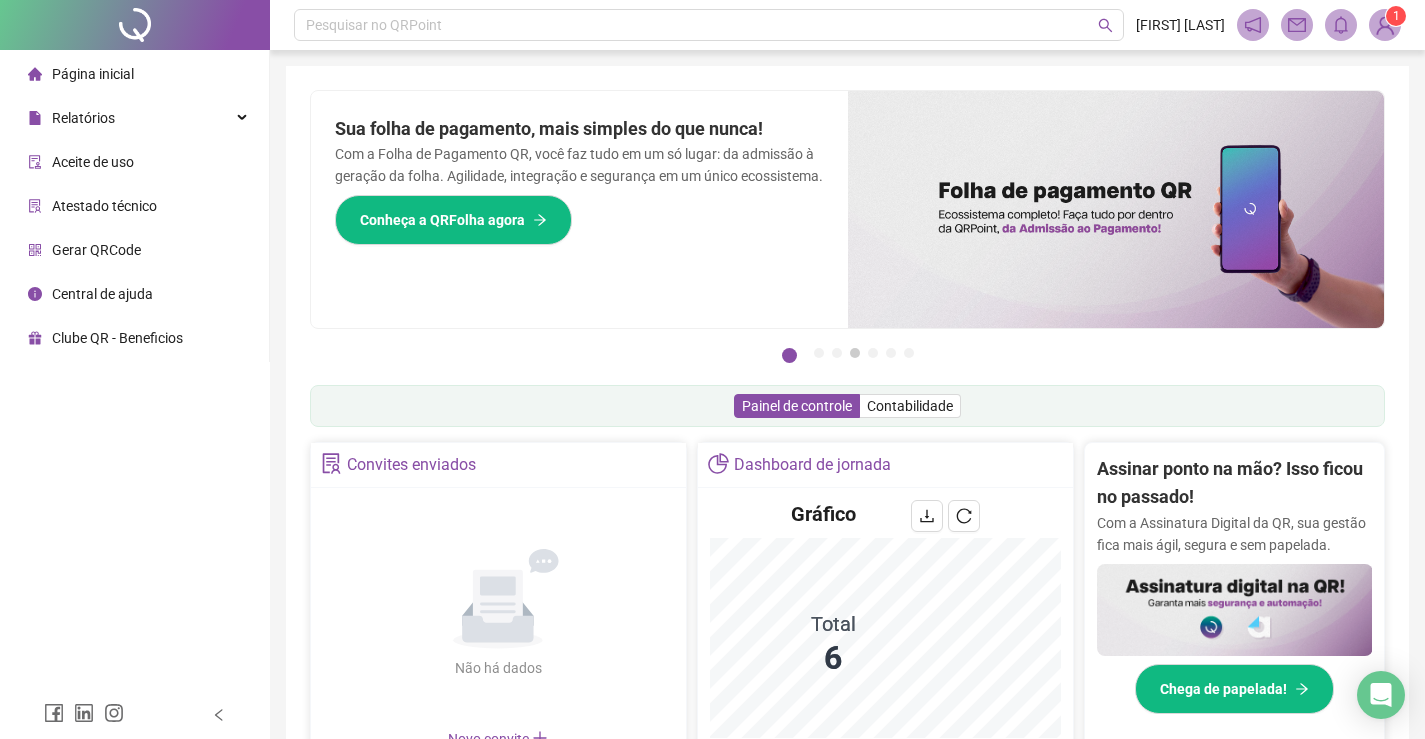 click on "4" at bounding box center [855, 353] 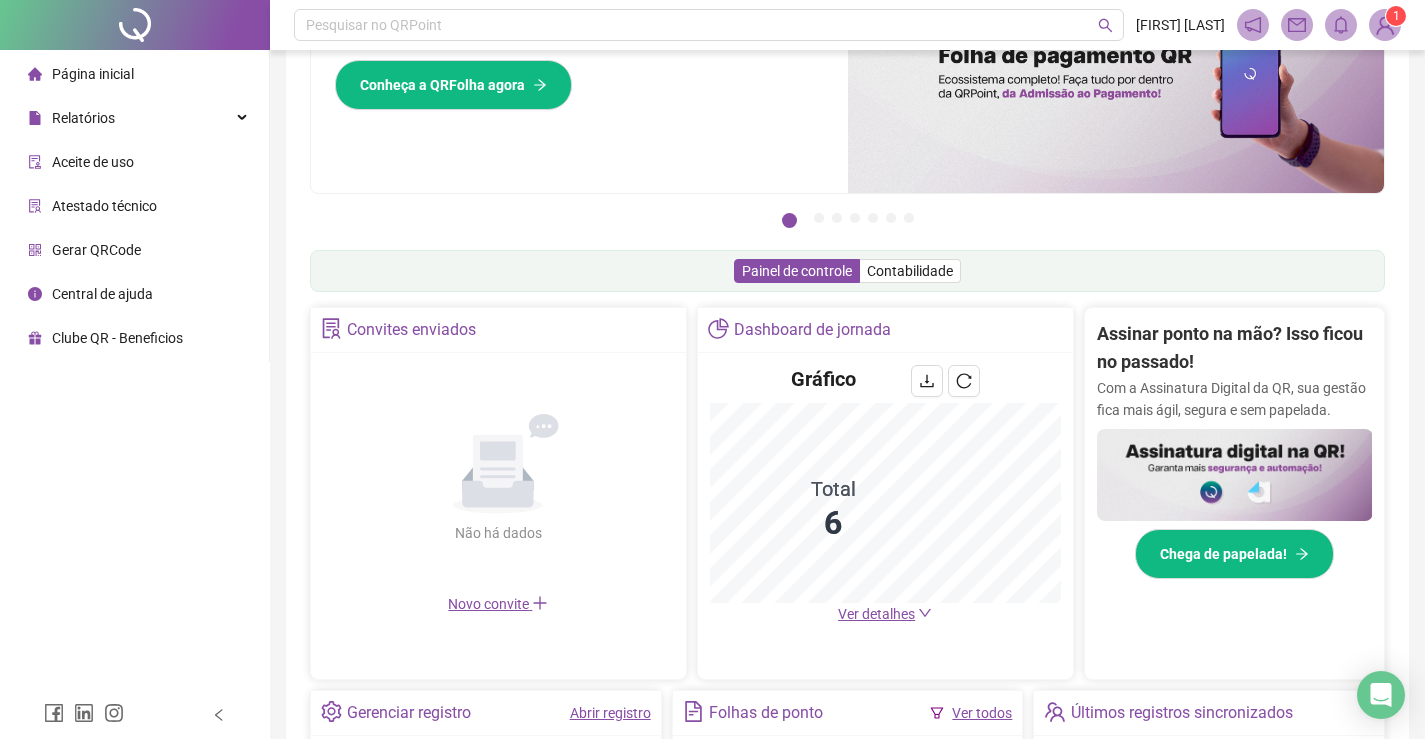 scroll, scrollTop: 100, scrollLeft: 0, axis: vertical 